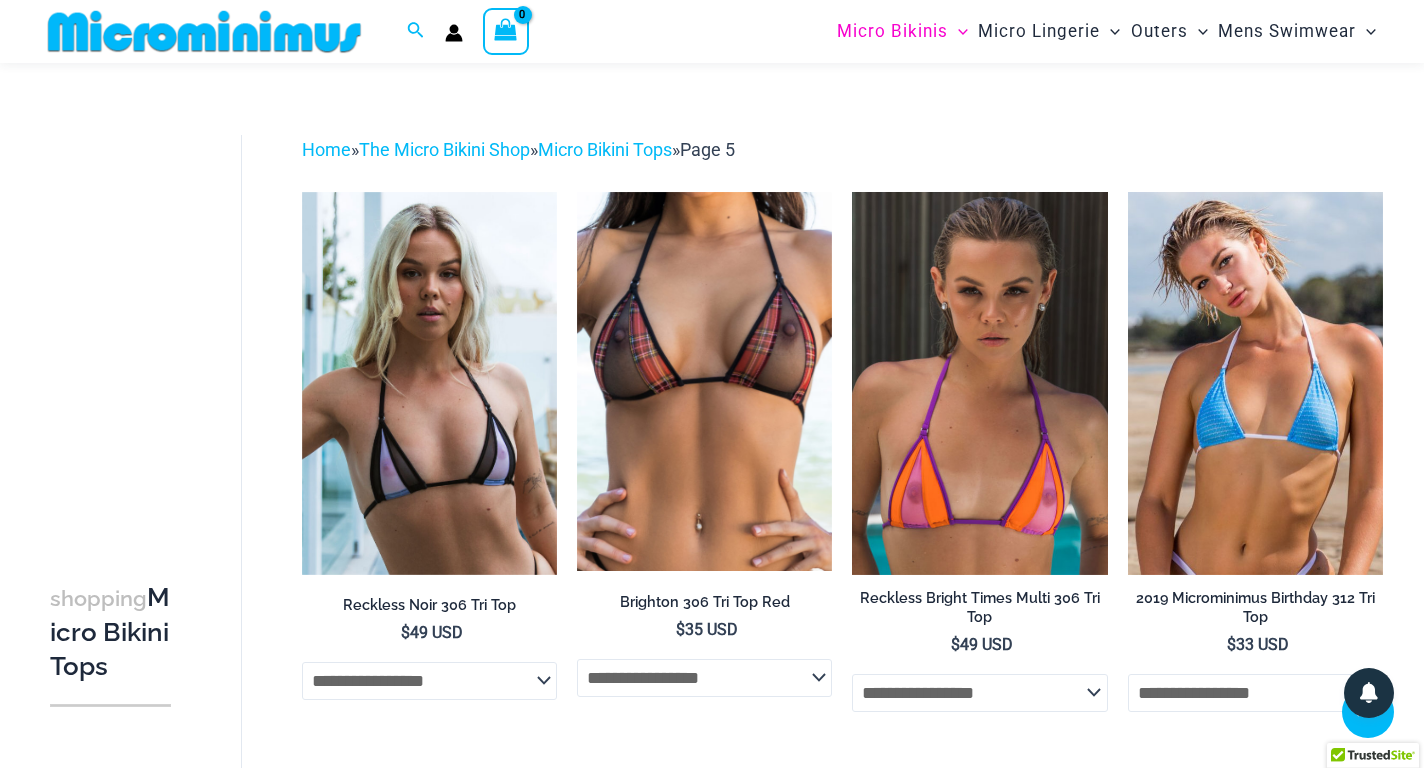 scroll, scrollTop: 52, scrollLeft: 0, axis: vertical 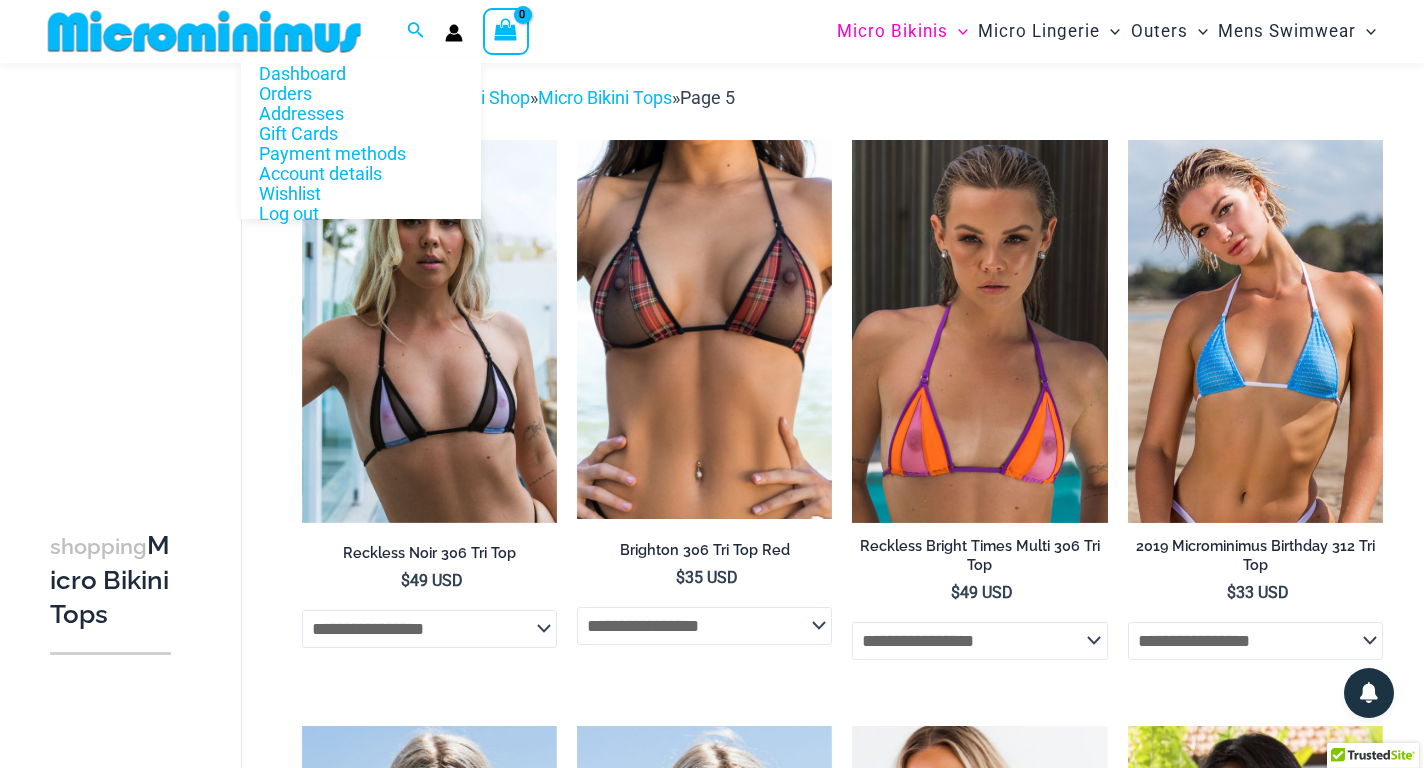 click 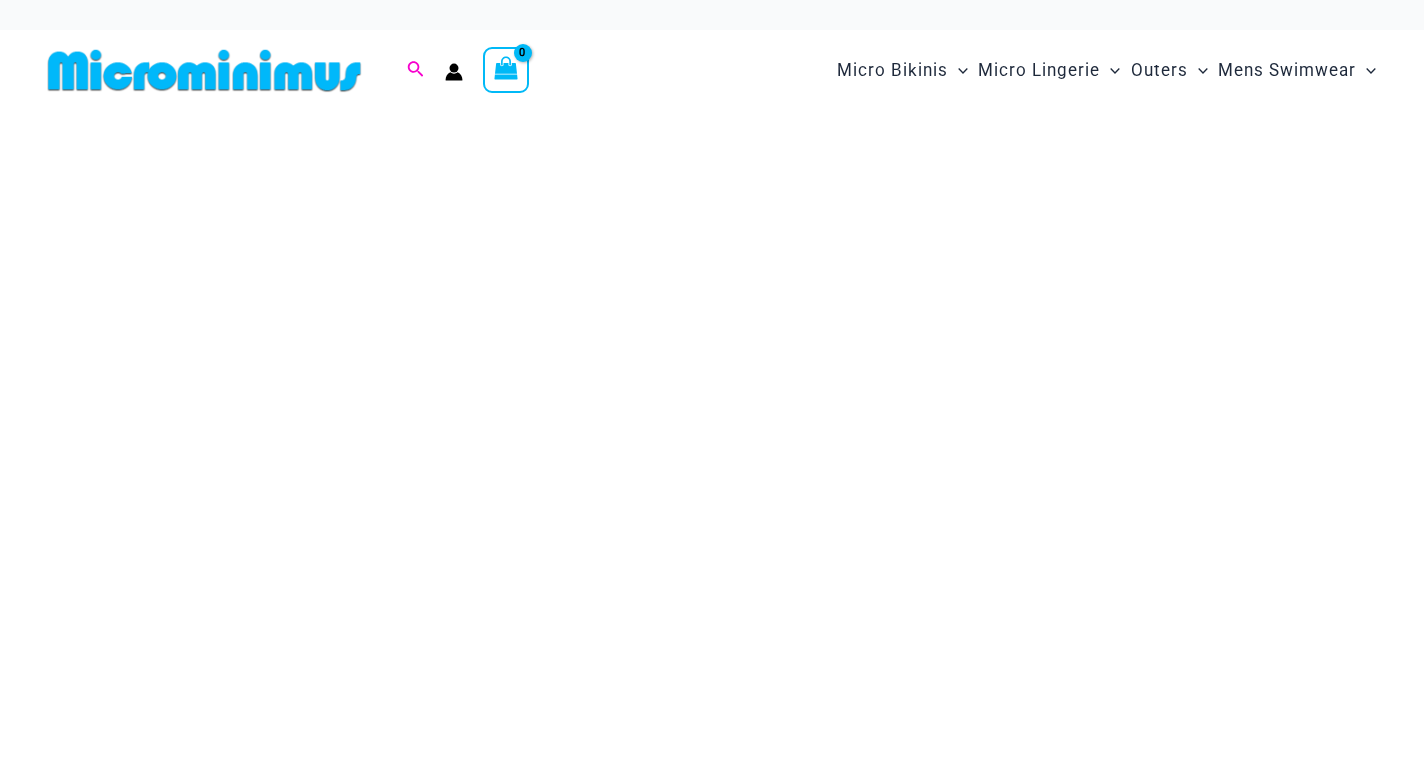 scroll, scrollTop: 0, scrollLeft: 0, axis: both 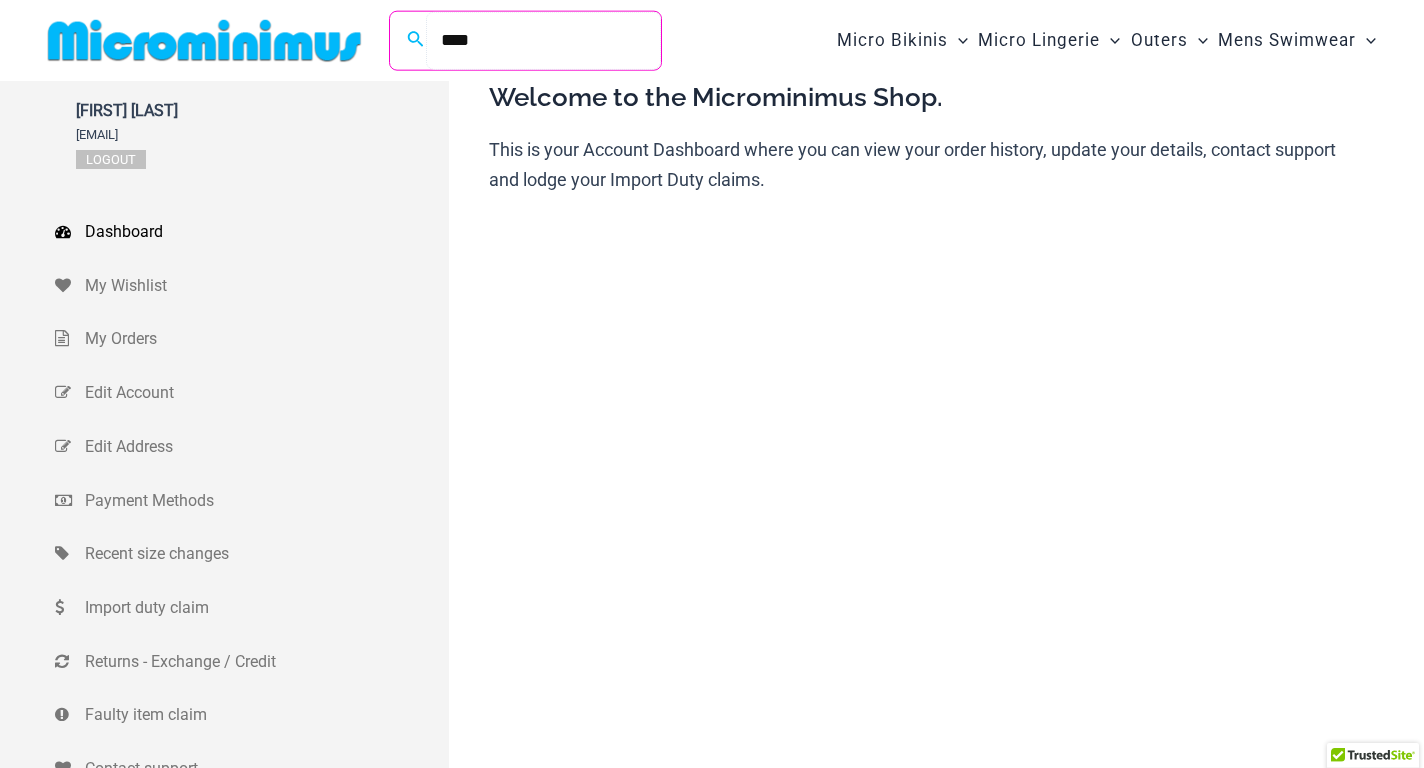 type on "****" 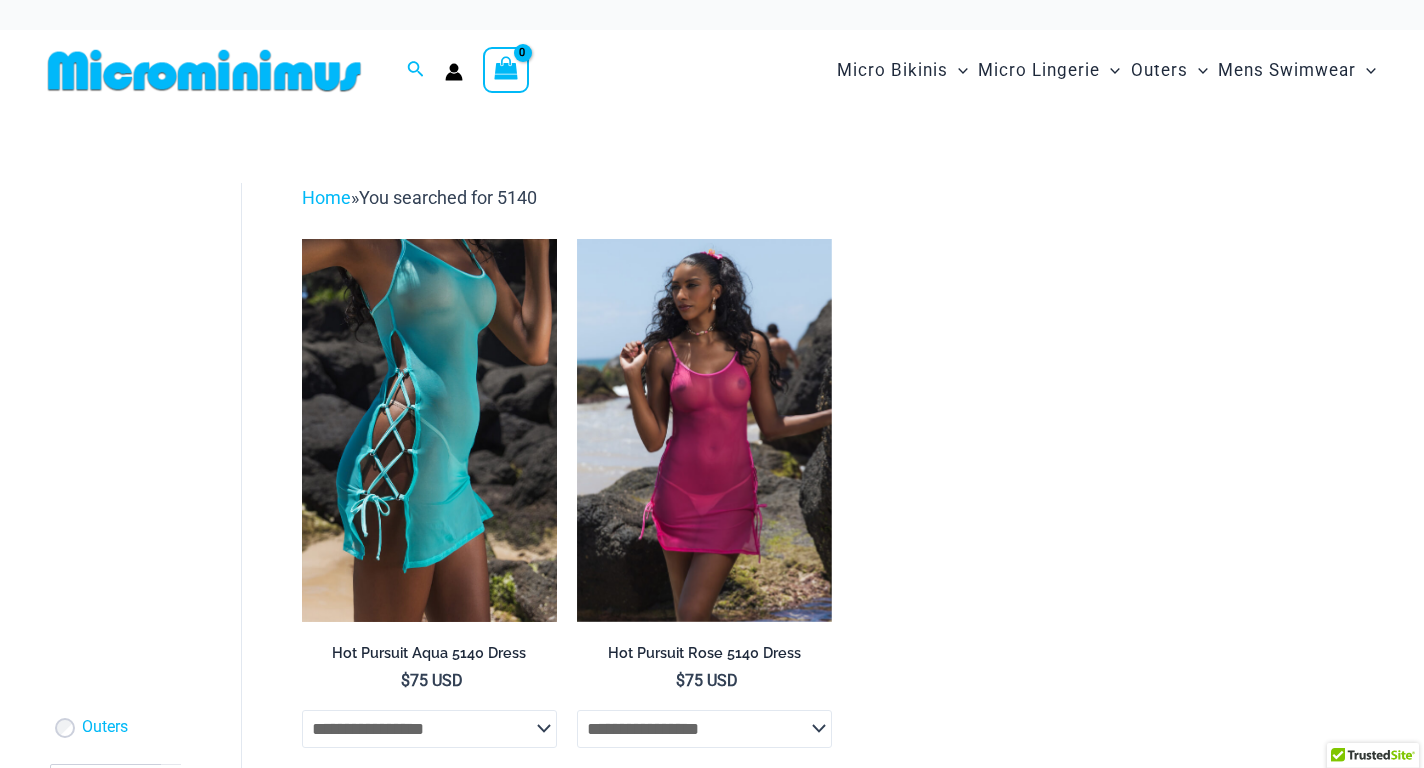 scroll, scrollTop: 0, scrollLeft: 0, axis: both 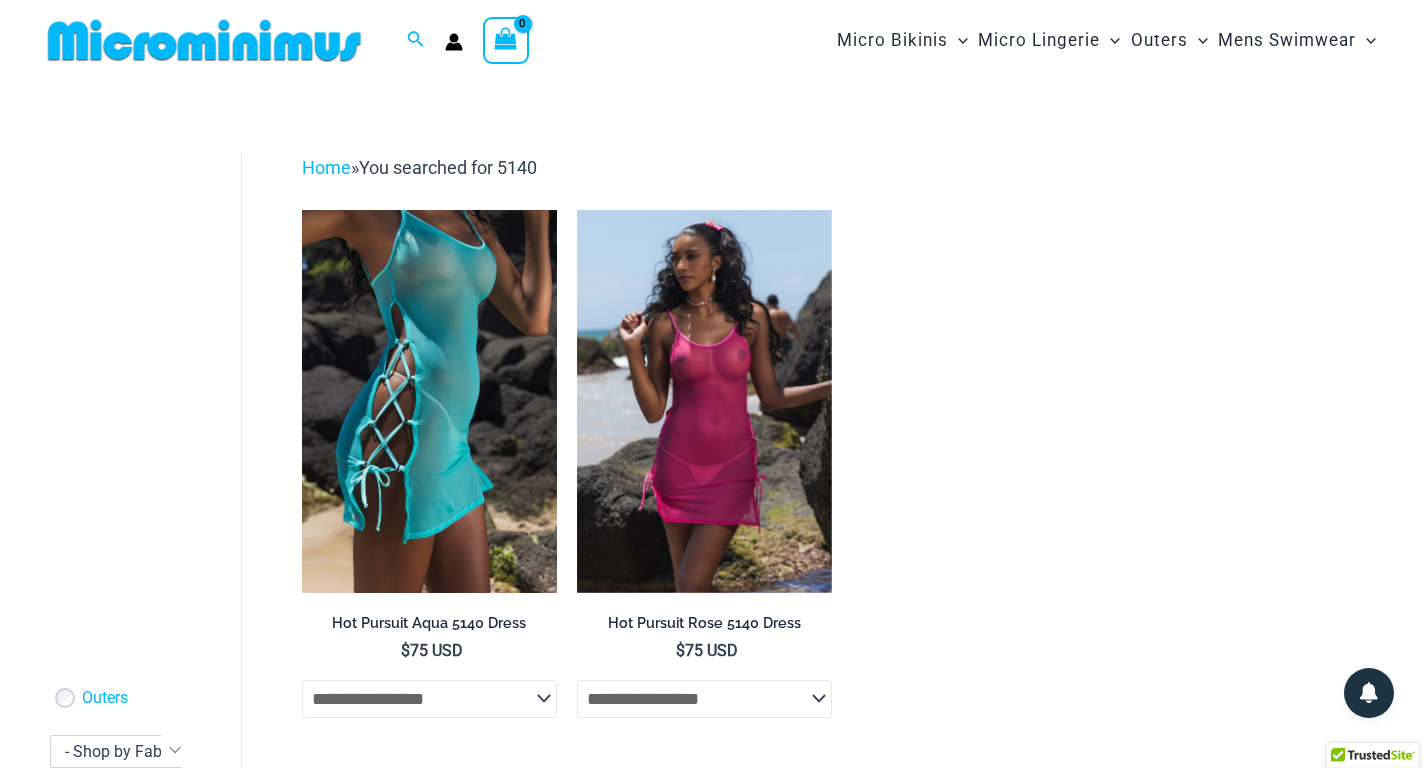 click at bounding box center [429, 401] 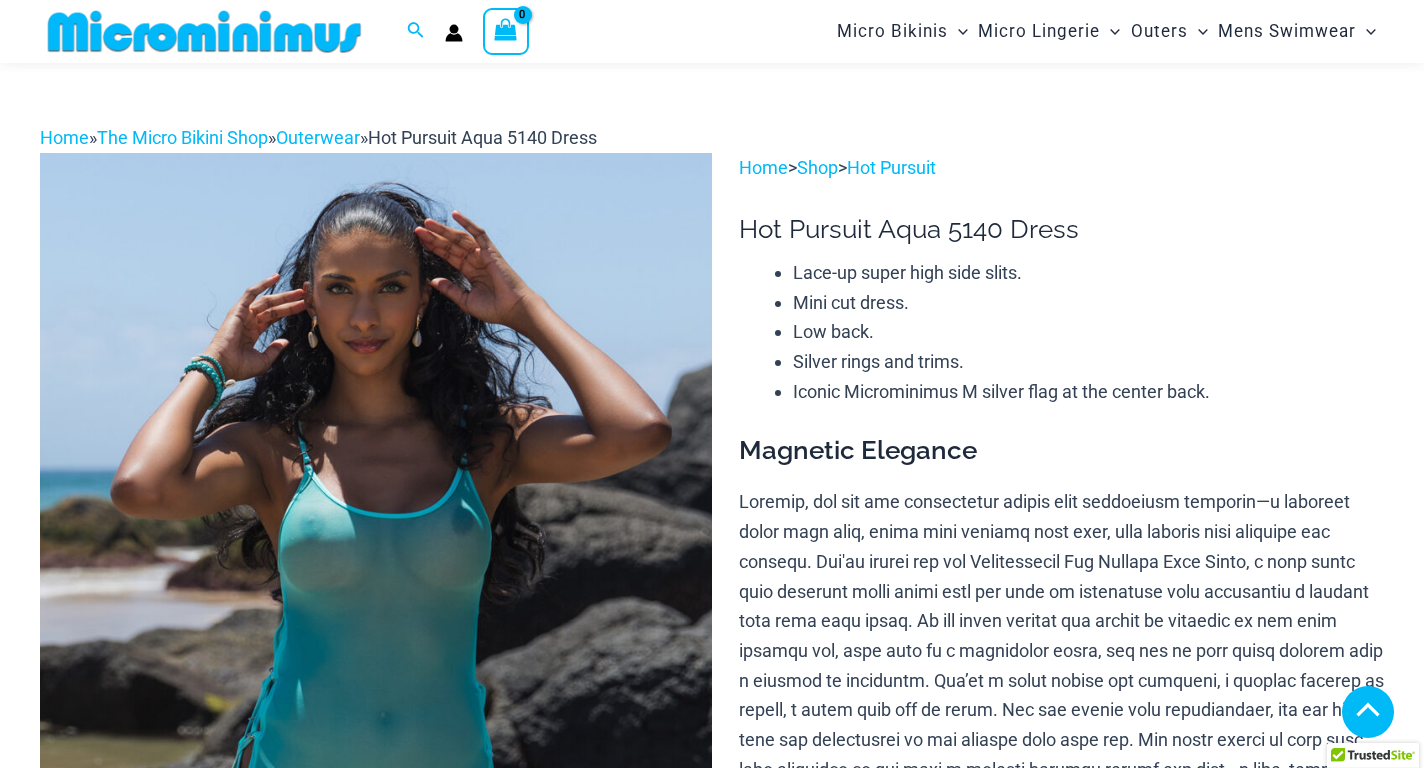 scroll, scrollTop: 653, scrollLeft: 0, axis: vertical 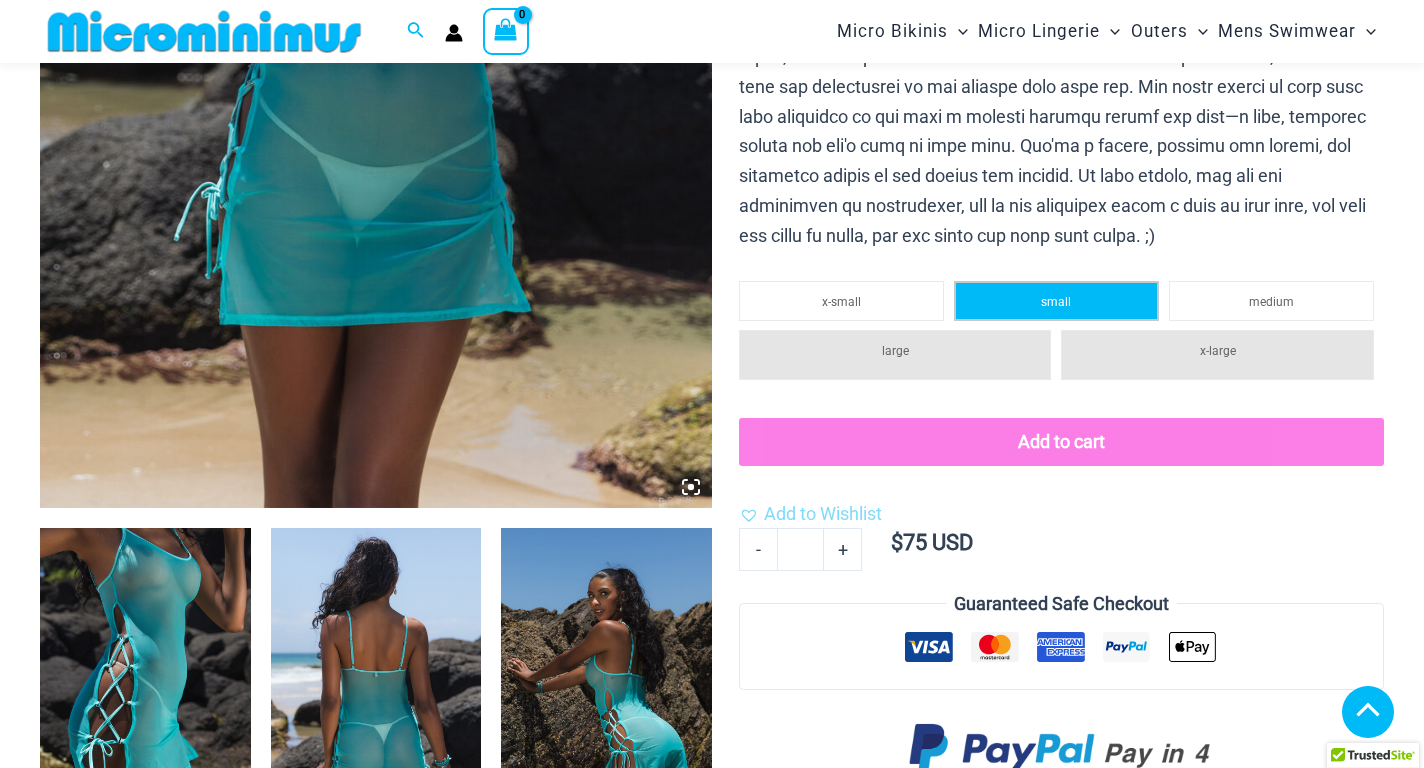 click on "small" 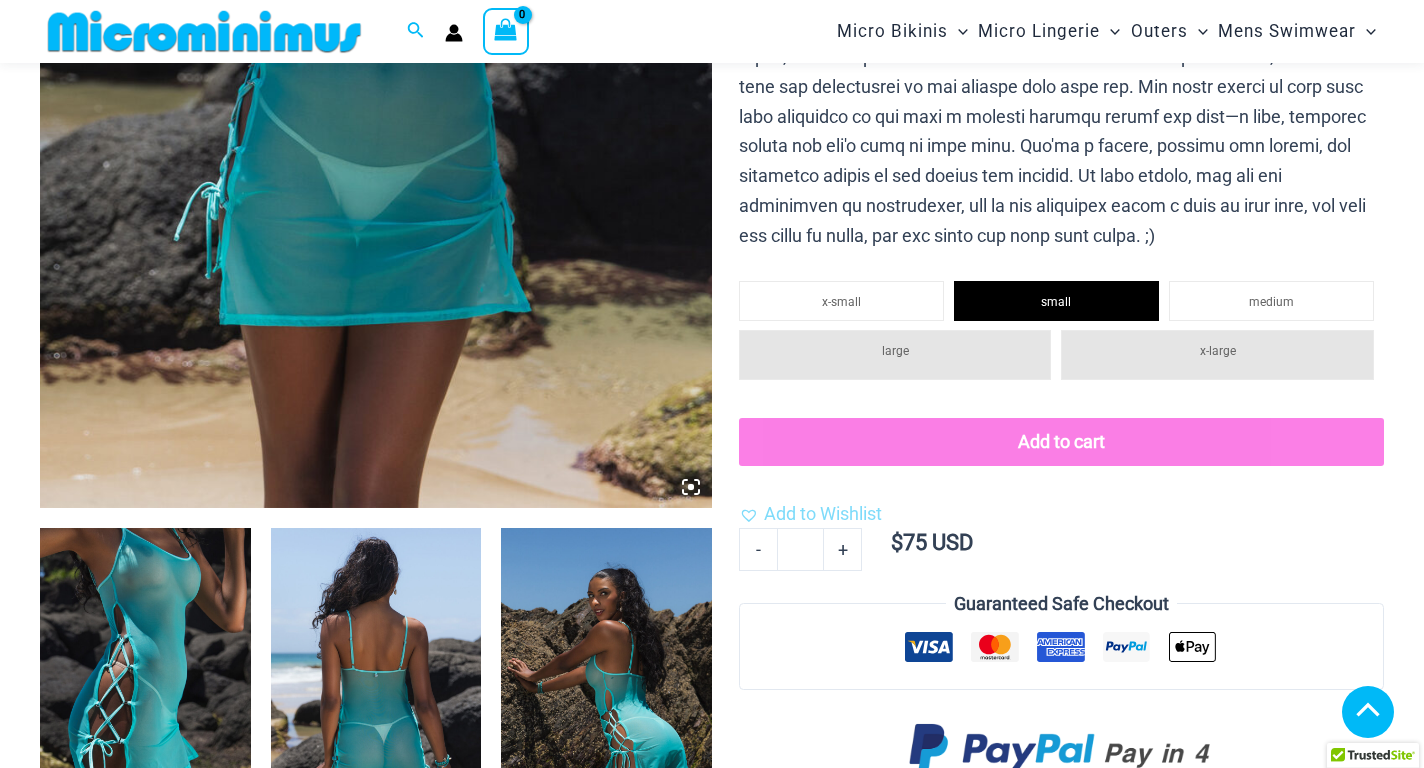 click on "Add to cart" 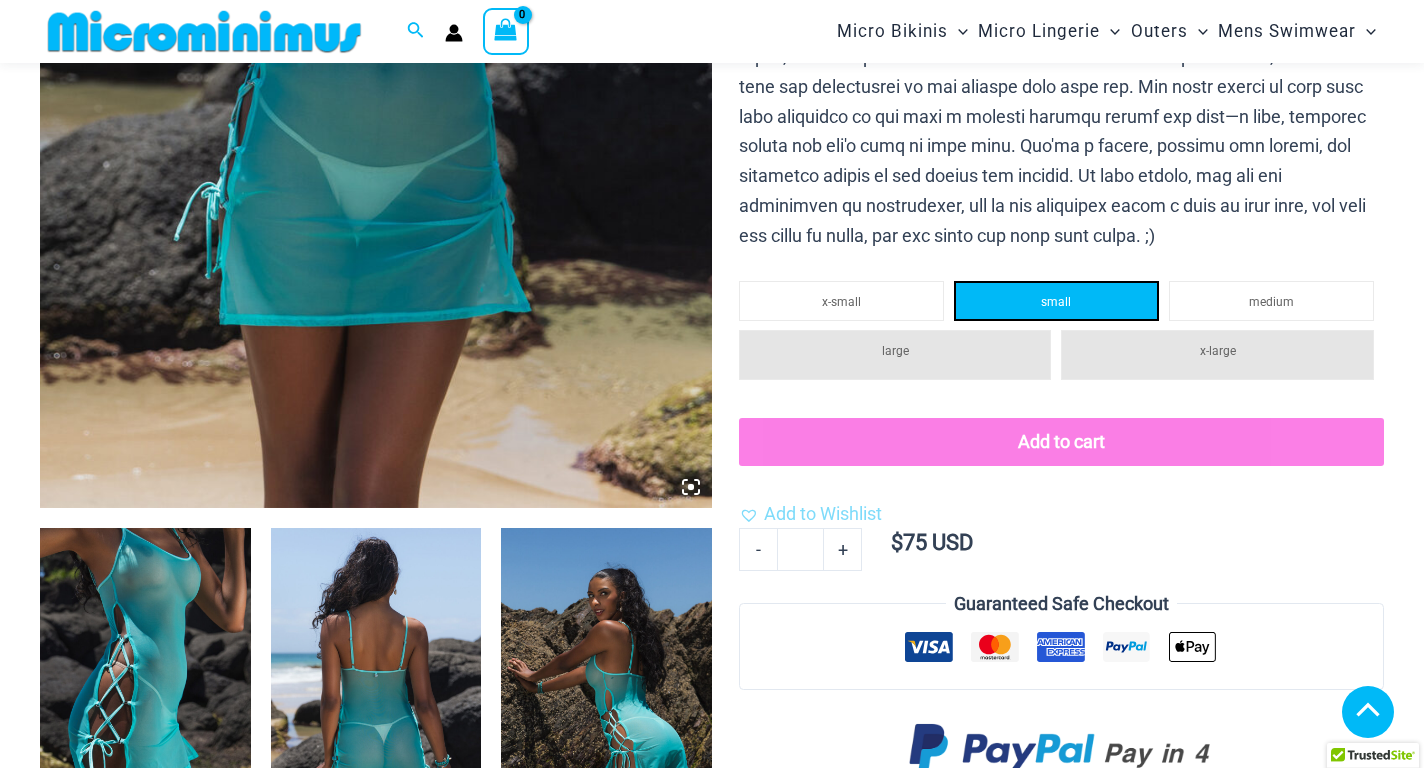 click on "small" 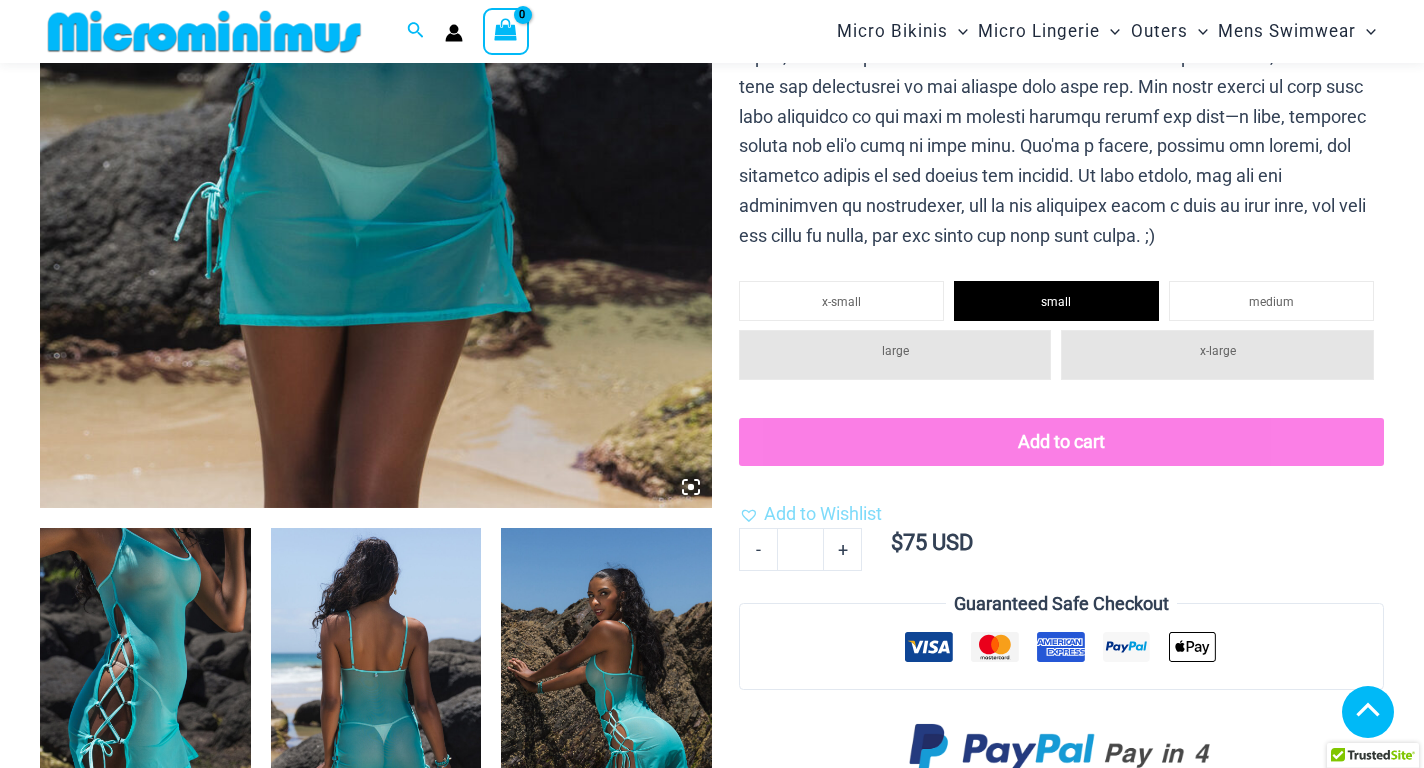 click on "large" 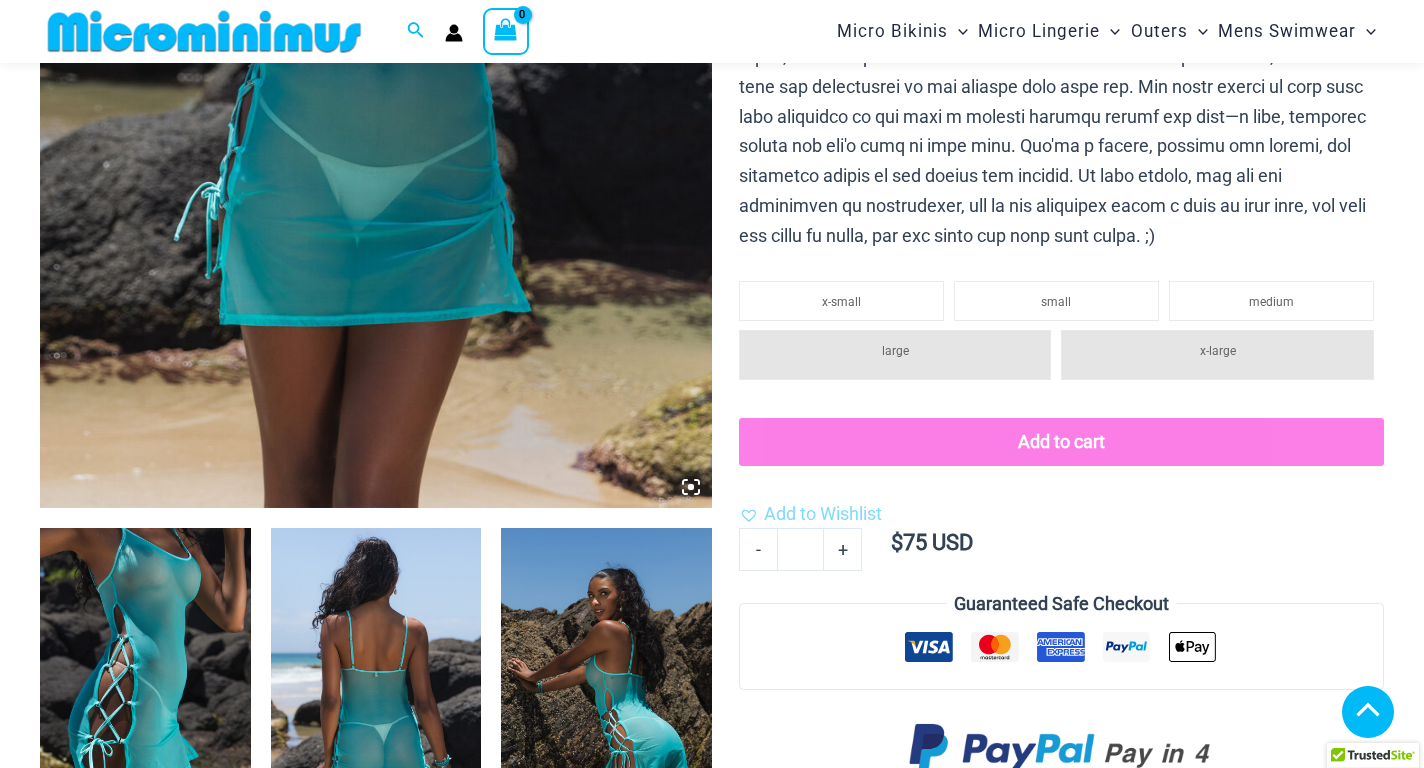 click on "large" 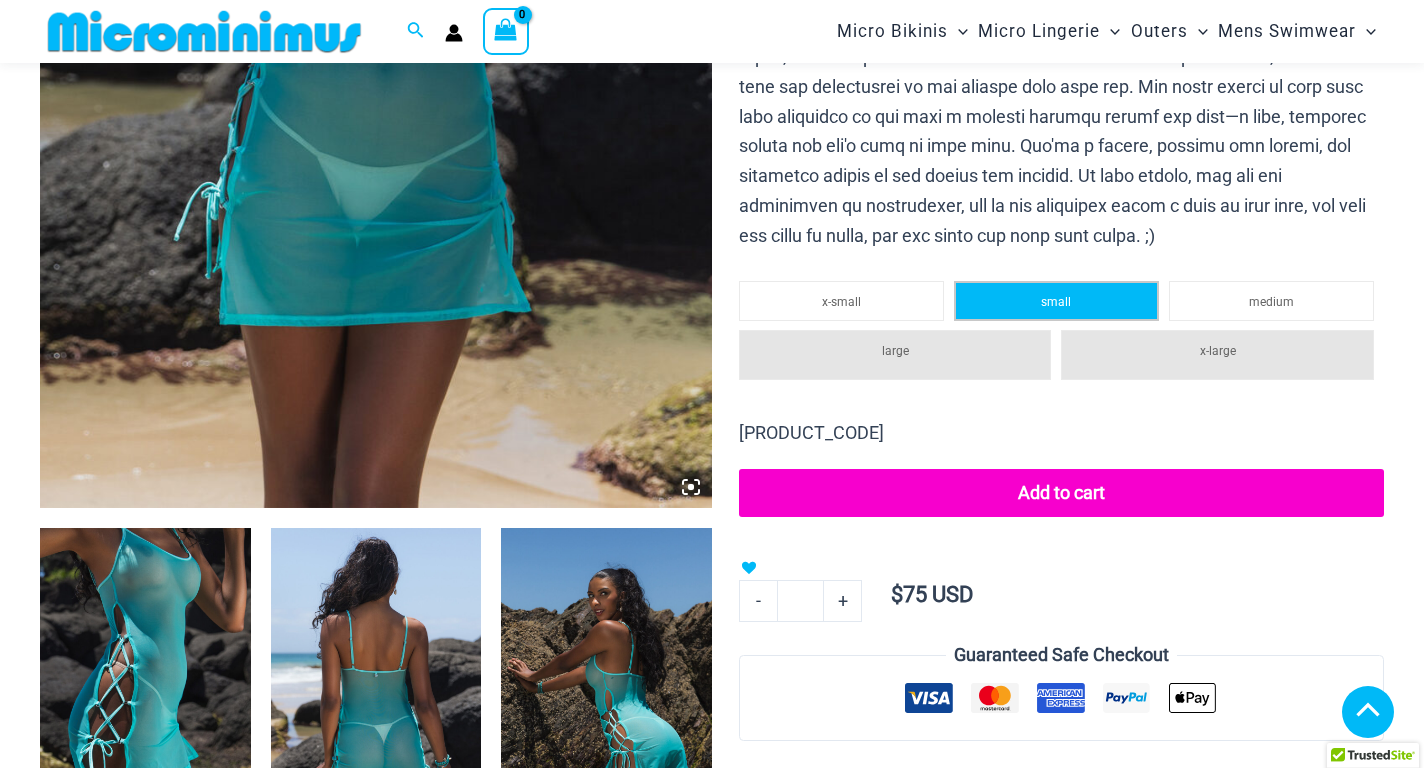 click on "small" 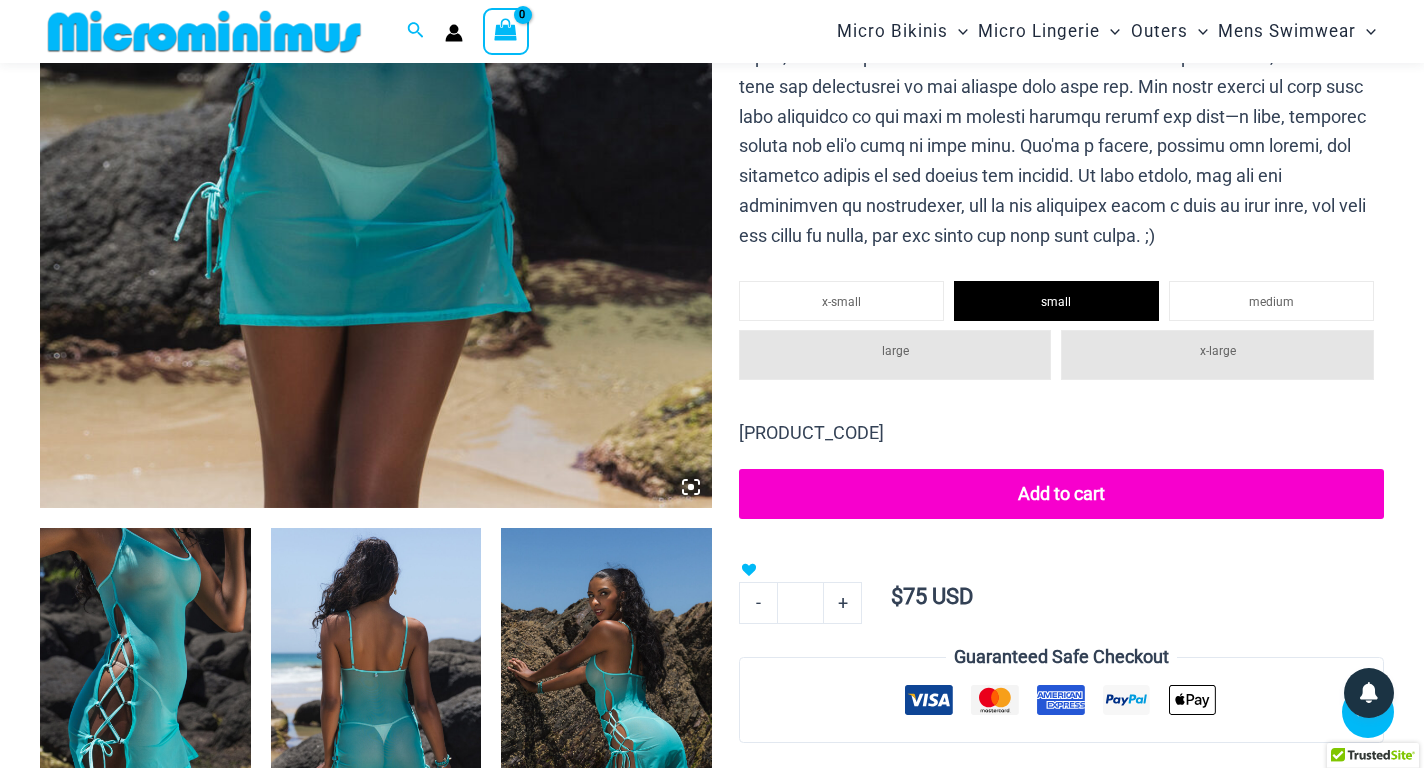 click on "Add to cart" 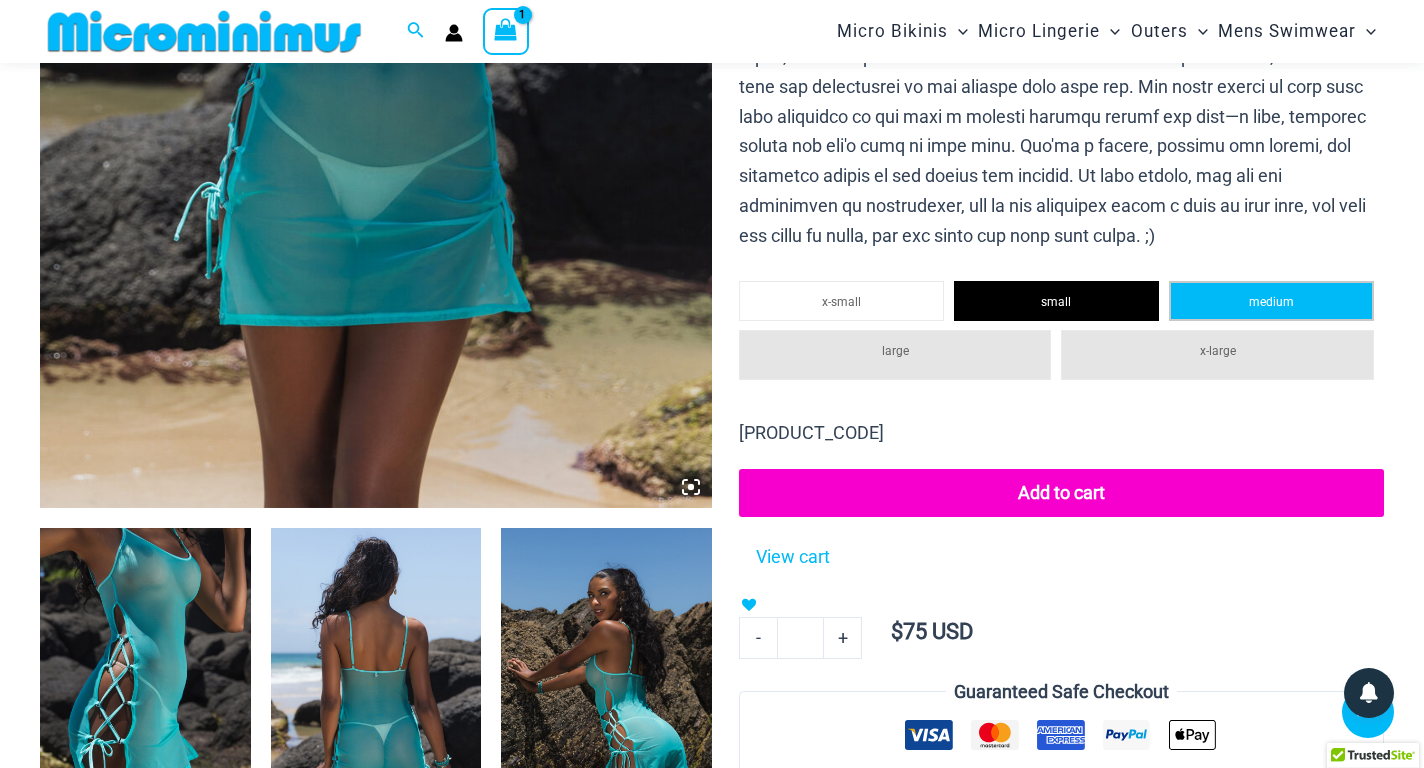 click on "medium" 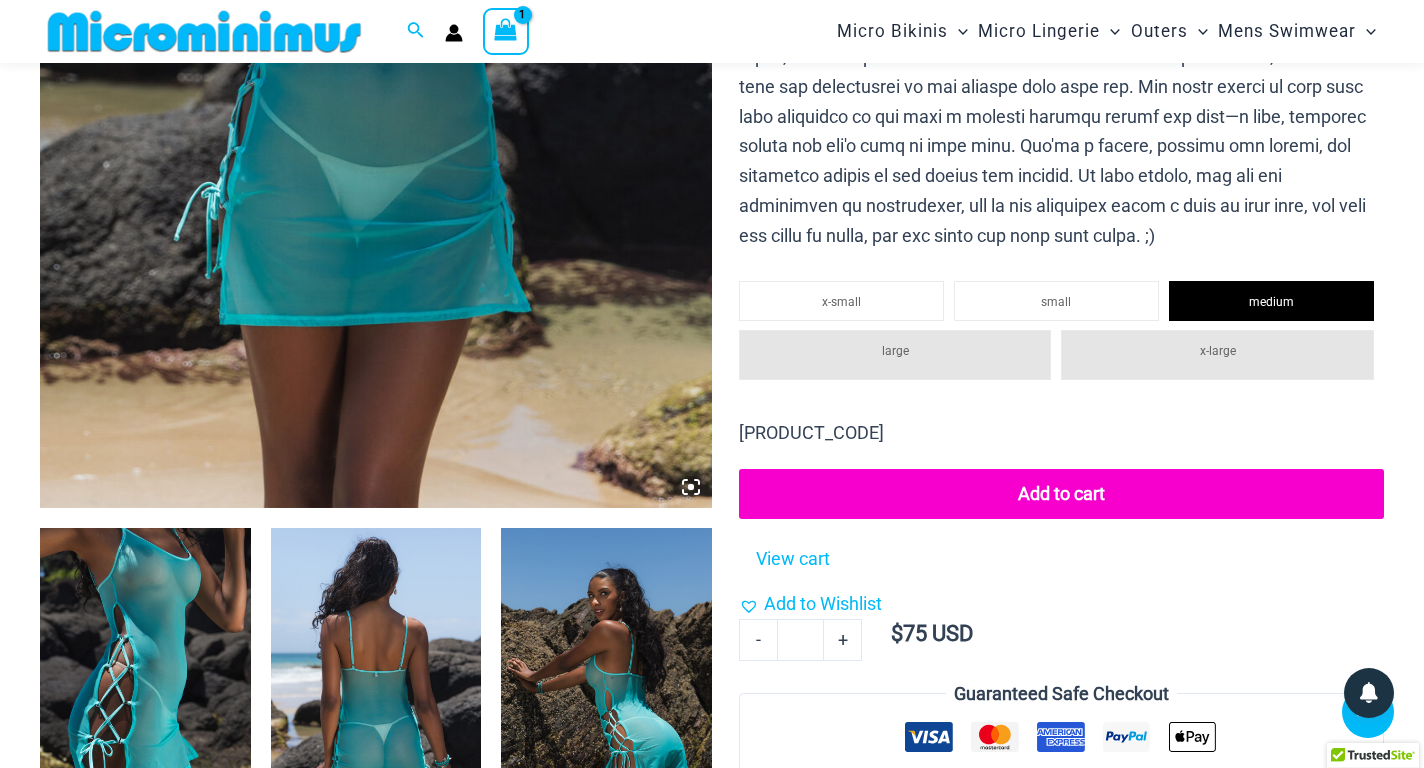 click on "Add to cart" 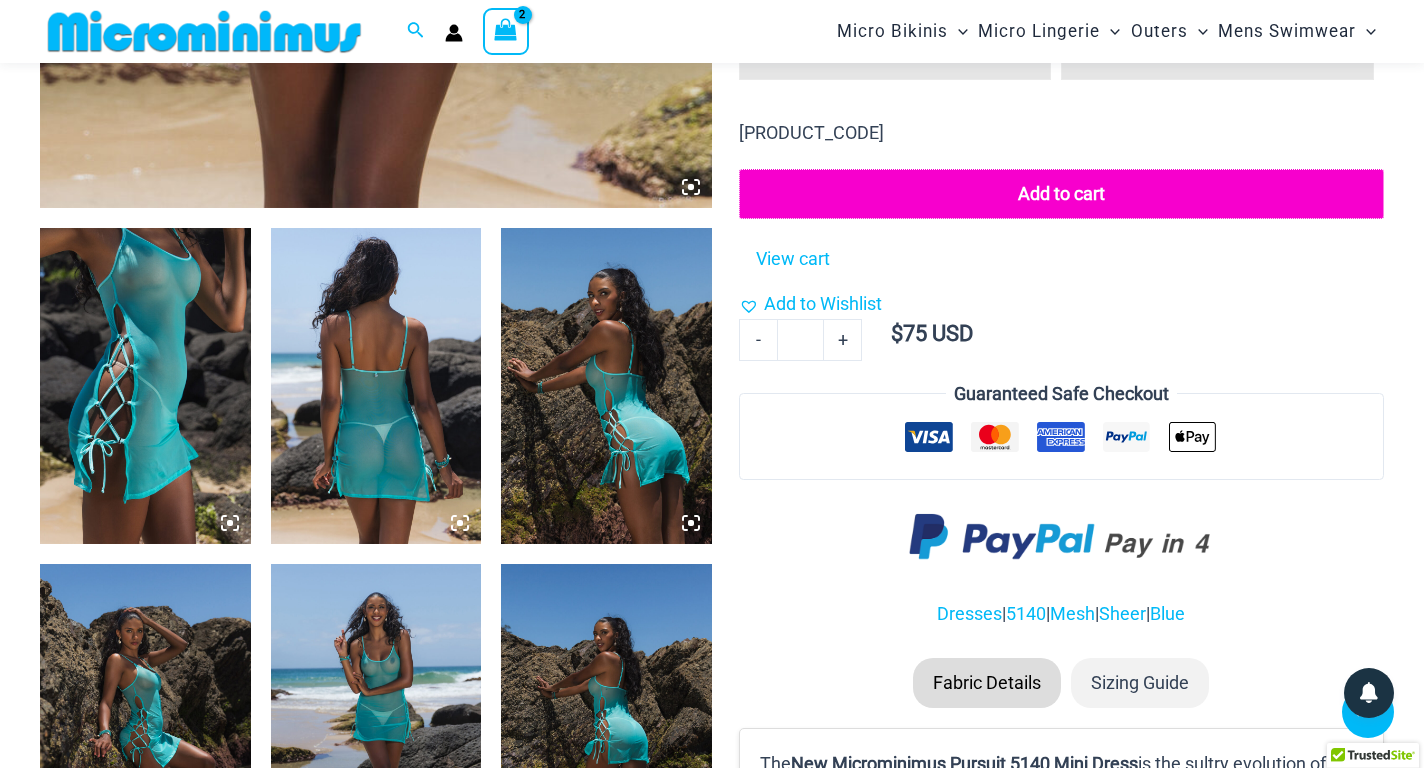 scroll, scrollTop: 1153, scrollLeft: 0, axis: vertical 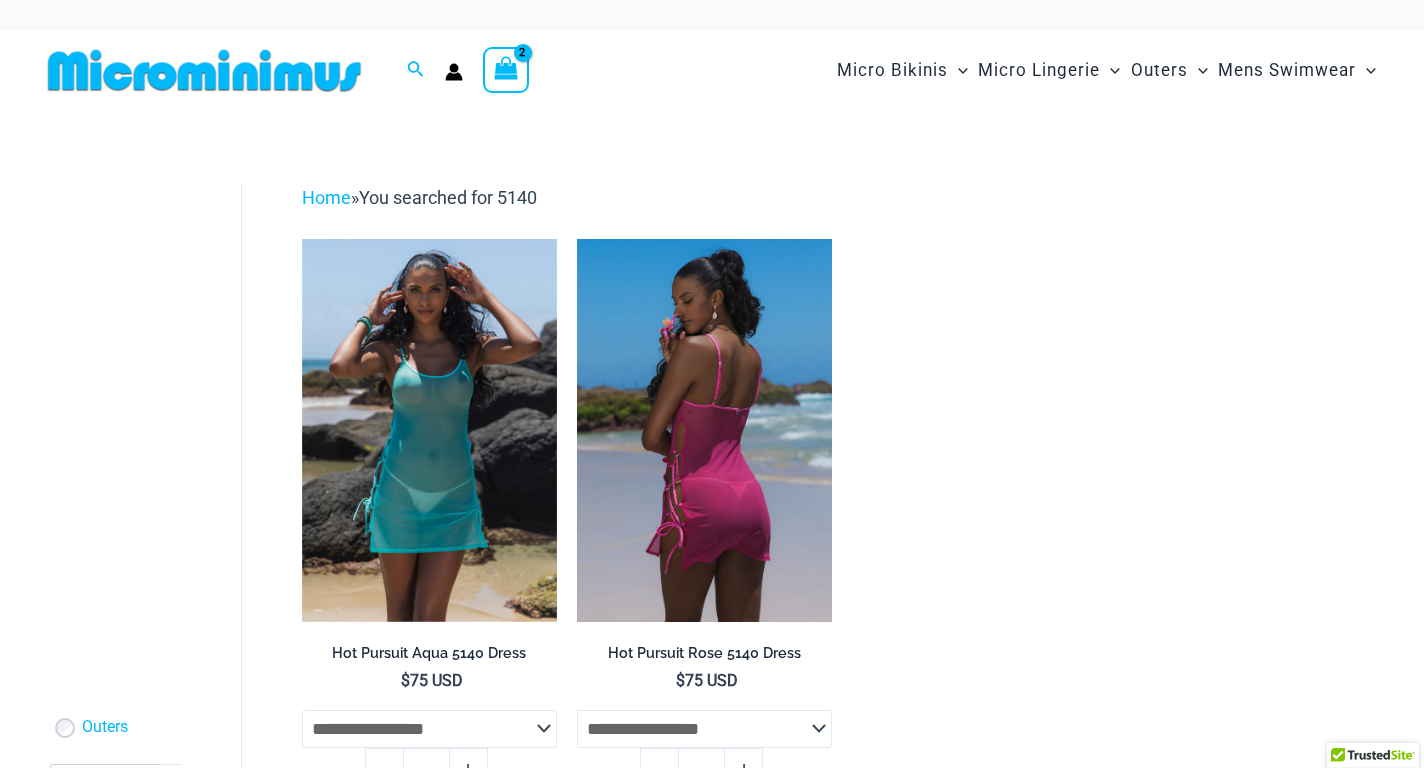 click at bounding box center (704, 430) 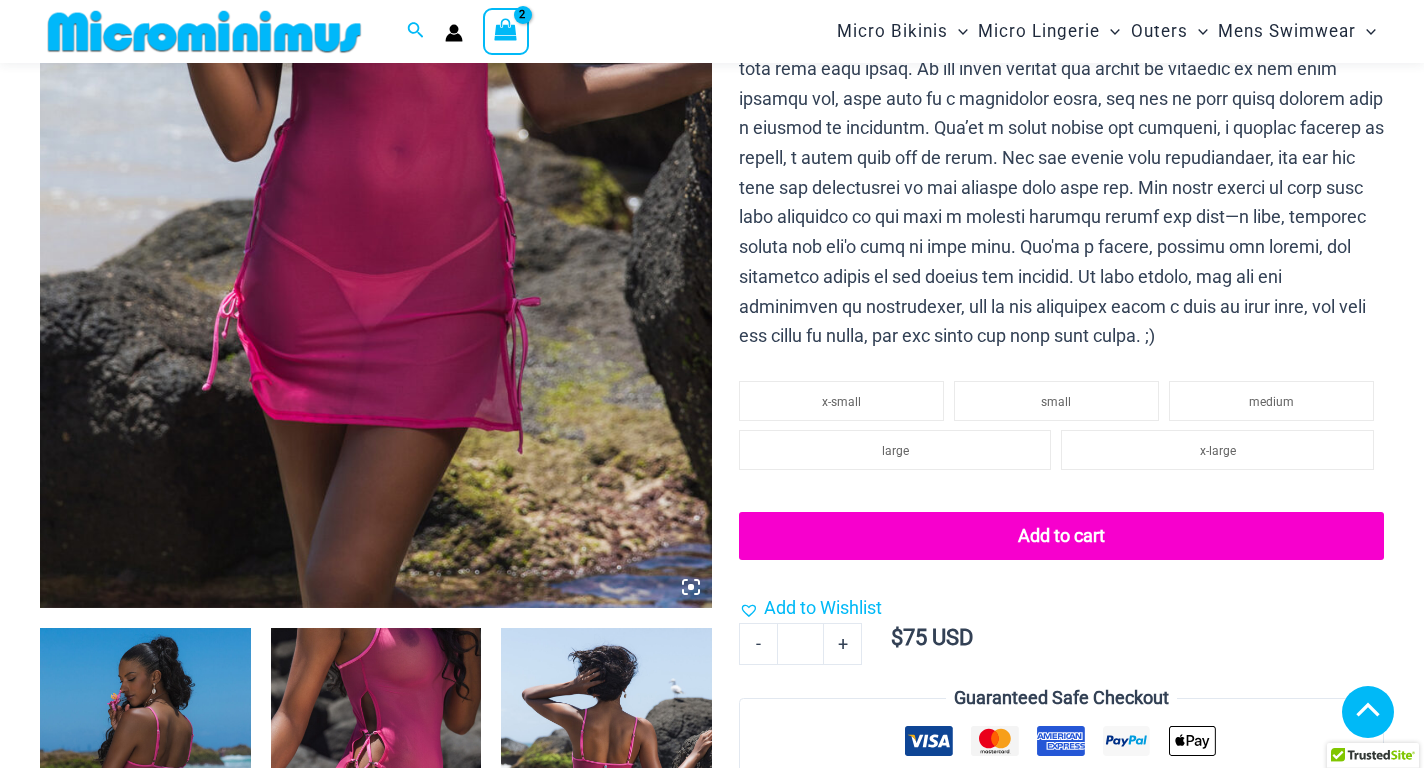 scroll, scrollTop: 800, scrollLeft: 0, axis: vertical 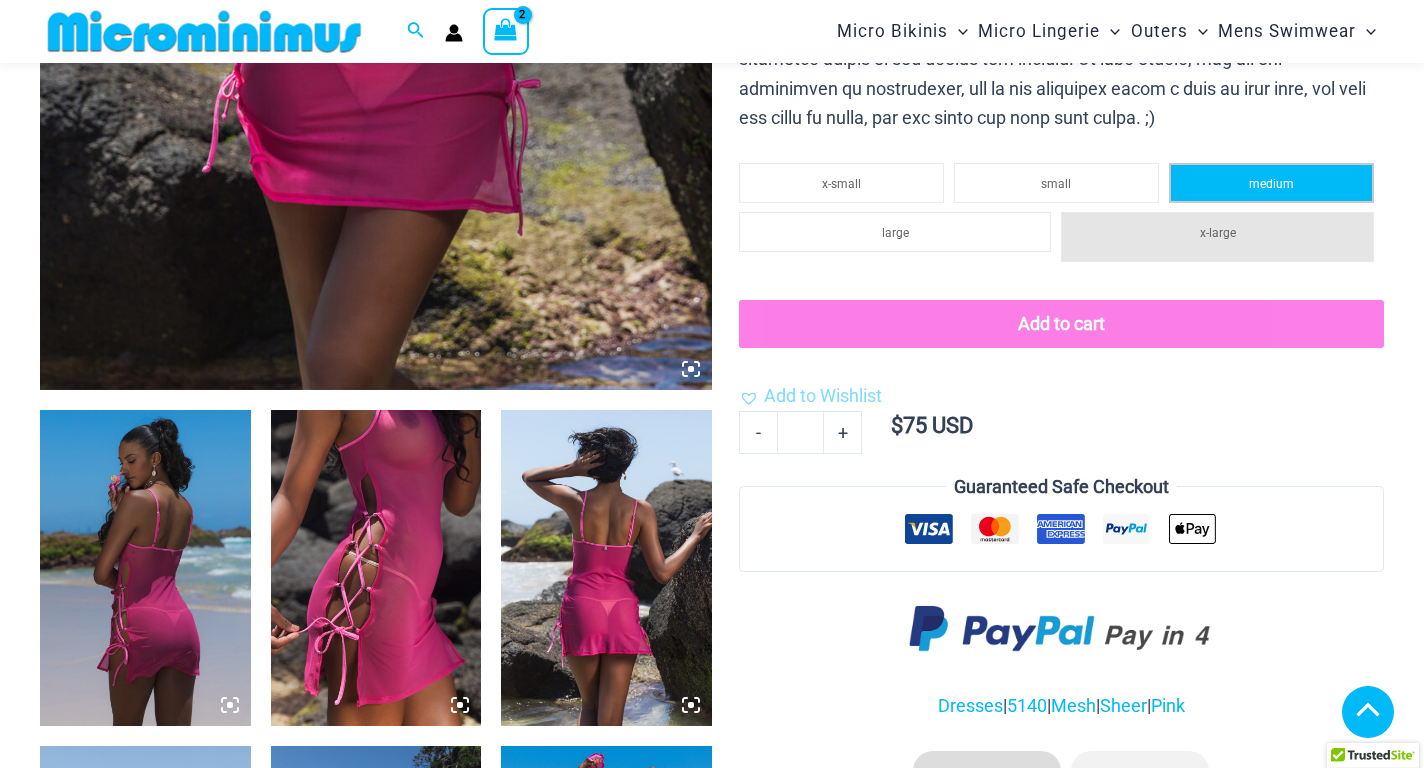 click on "medium" 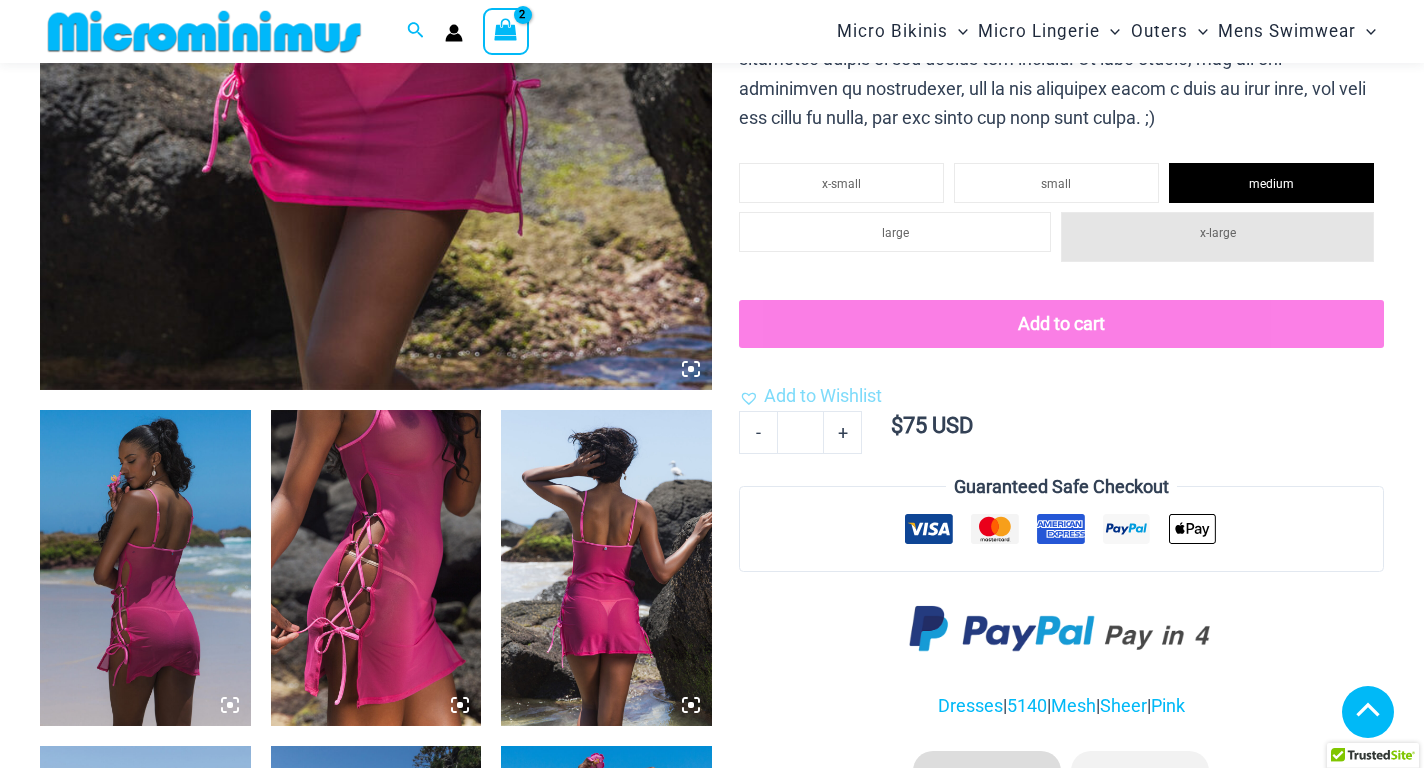 type 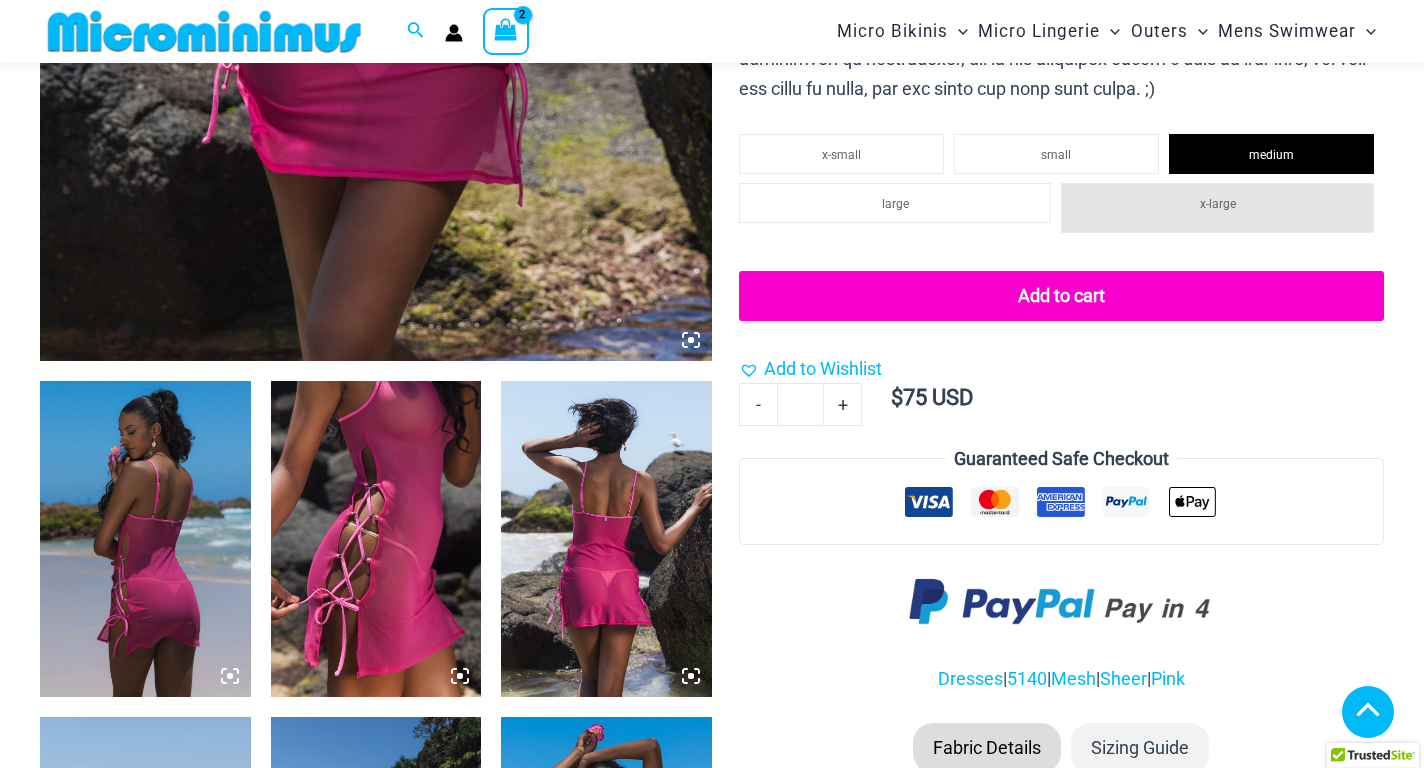 scroll, scrollTop: 753, scrollLeft: 0, axis: vertical 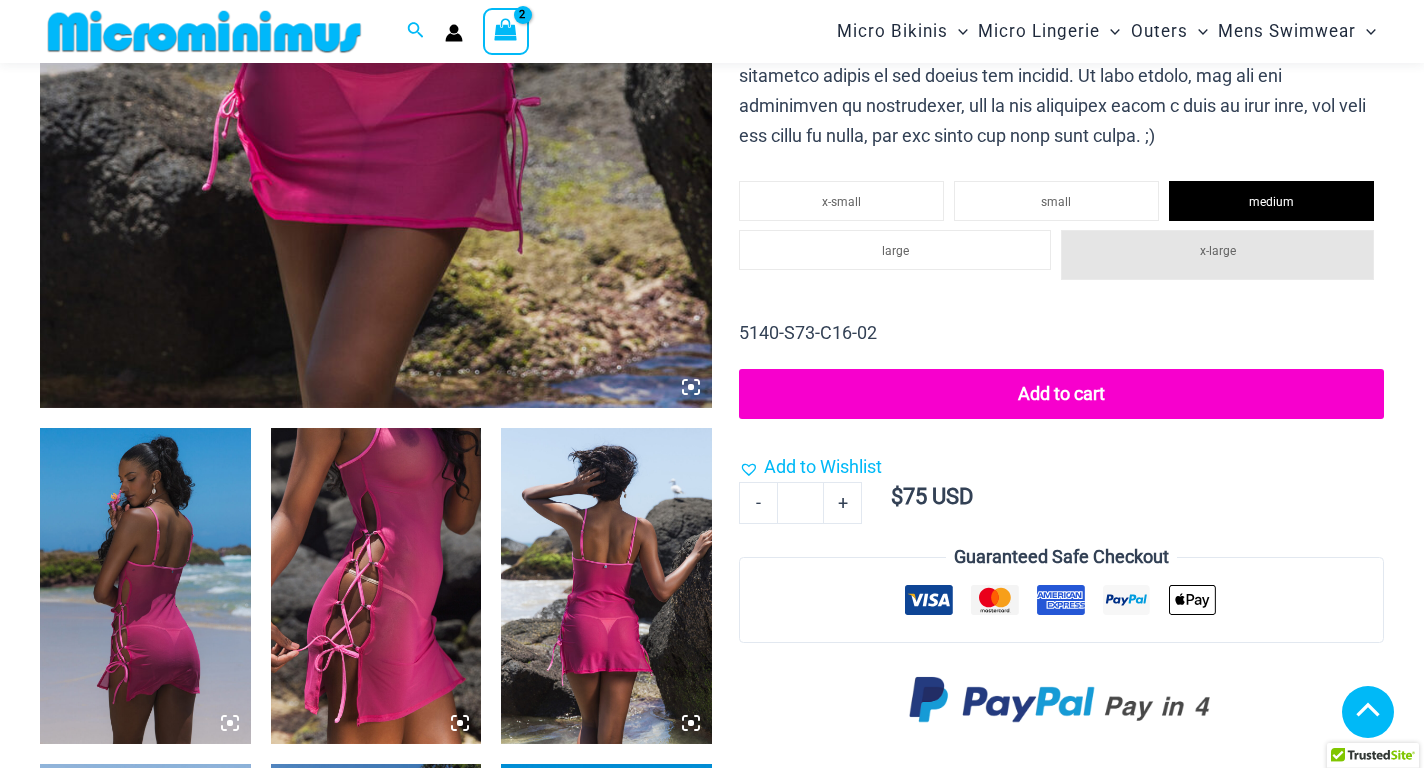 click on "Add to cart" 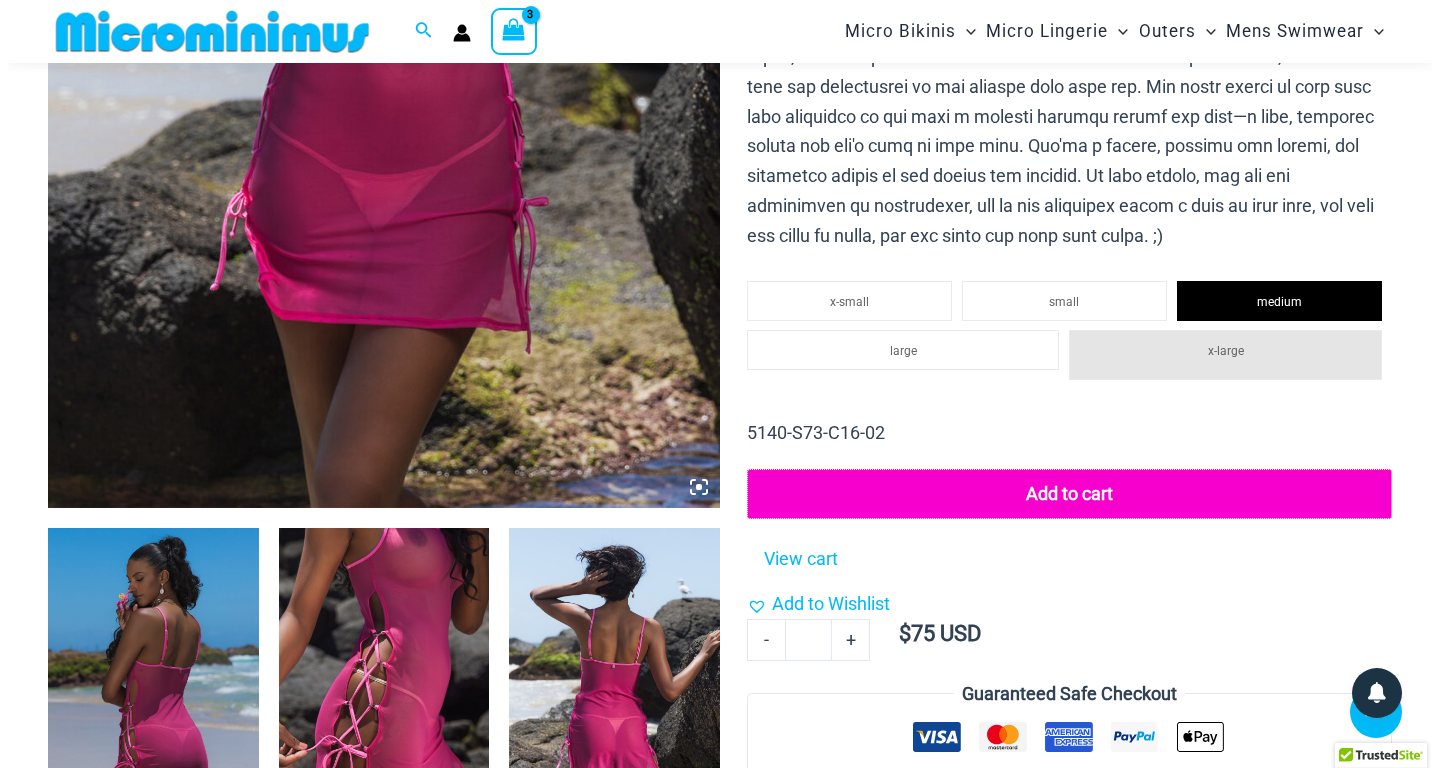 scroll, scrollTop: 353, scrollLeft: 0, axis: vertical 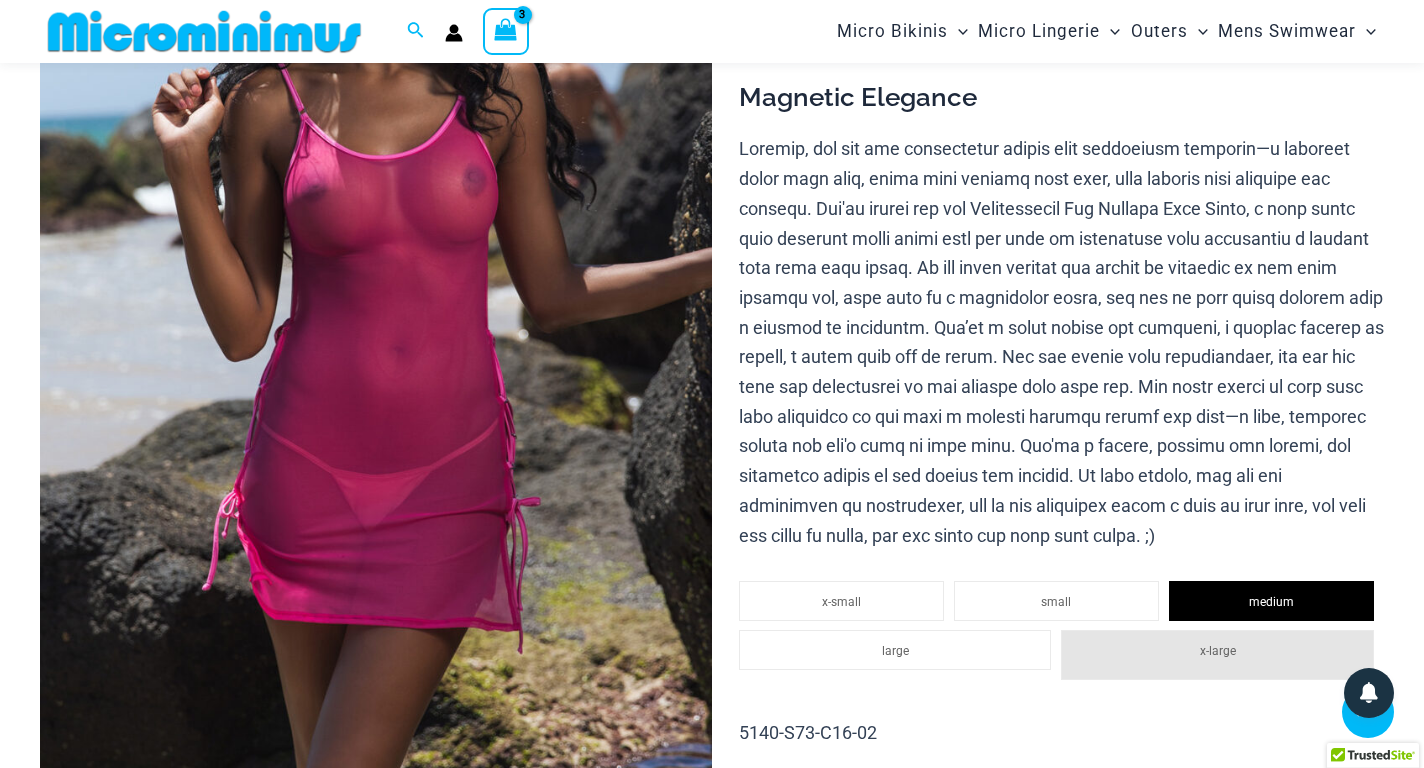 click at bounding box center (505, 33) 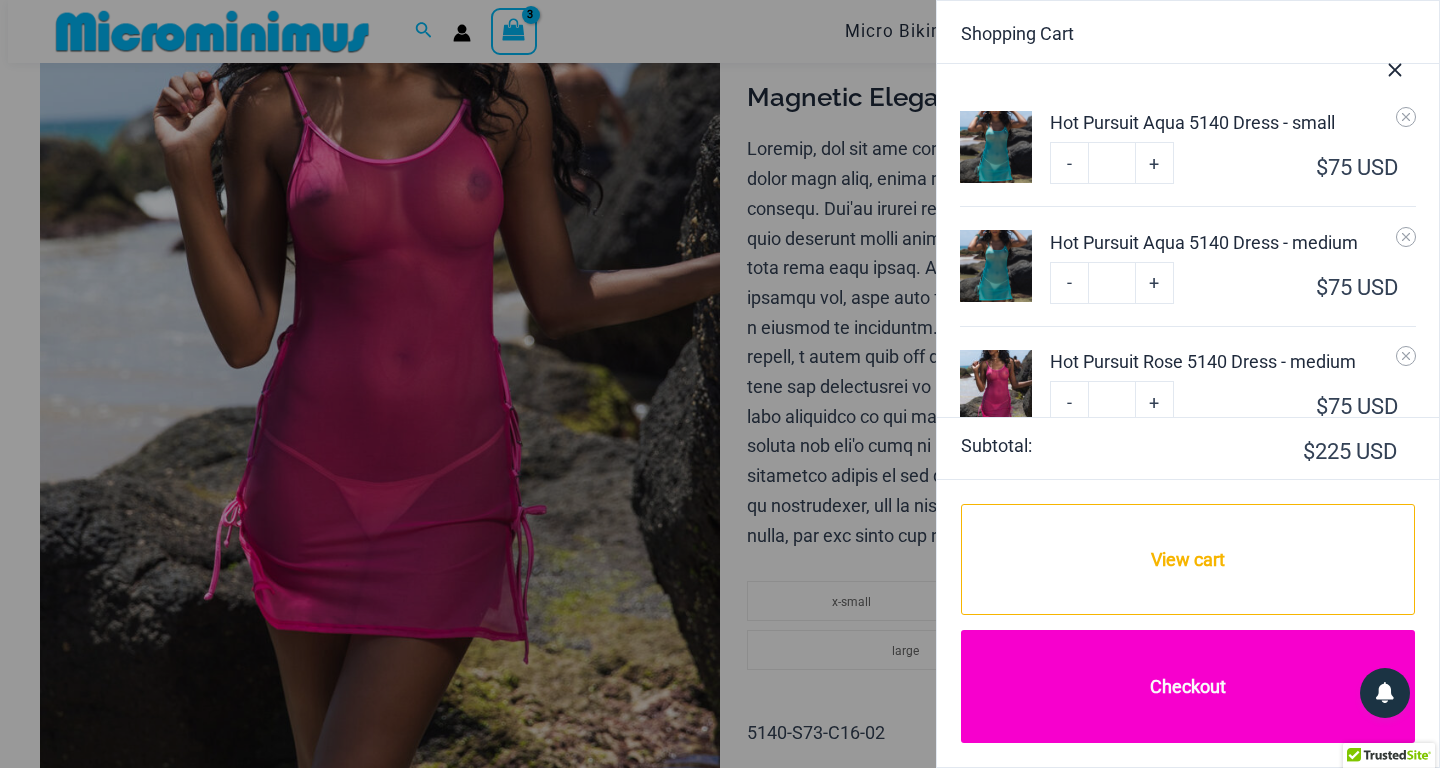 click on "Checkout" at bounding box center (1188, 686) 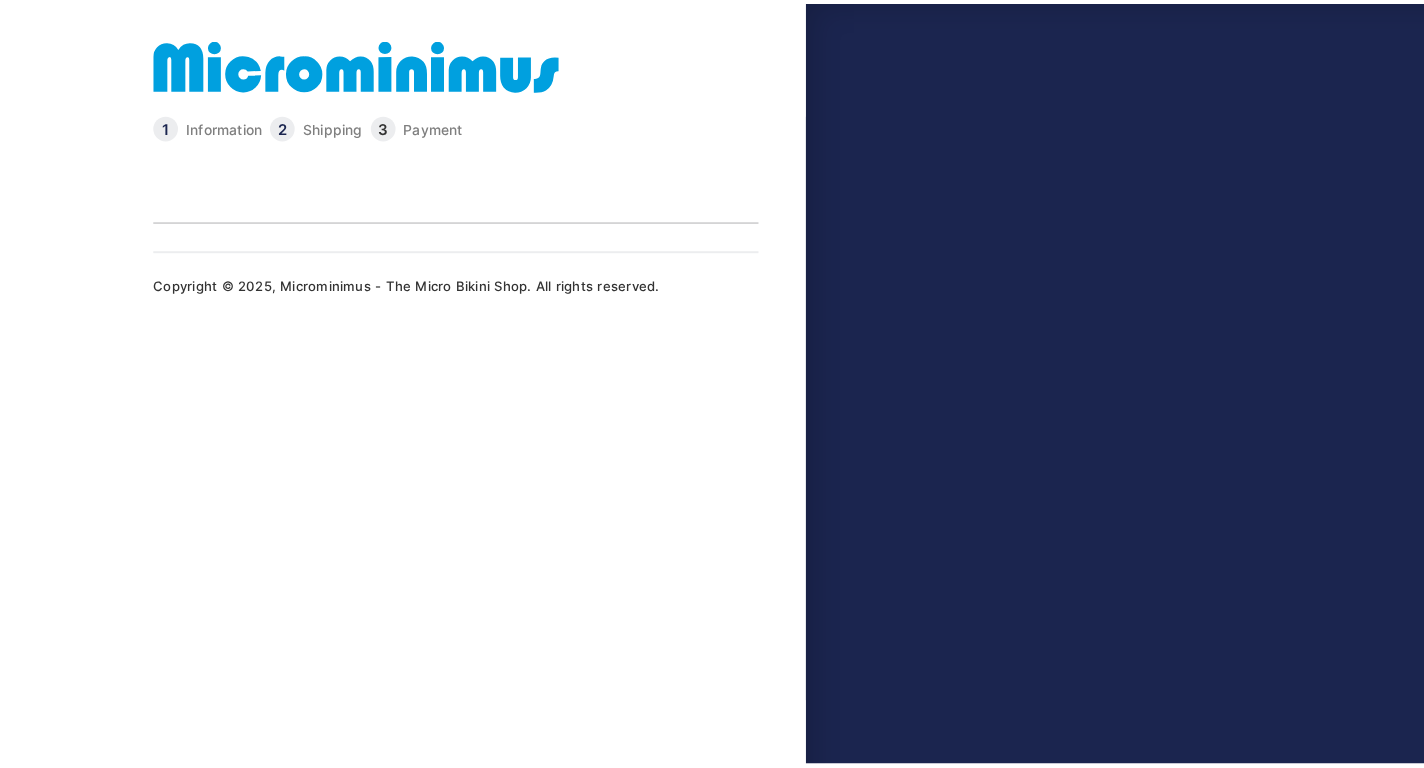 scroll, scrollTop: 0, scrollLeft: 0, axis: both 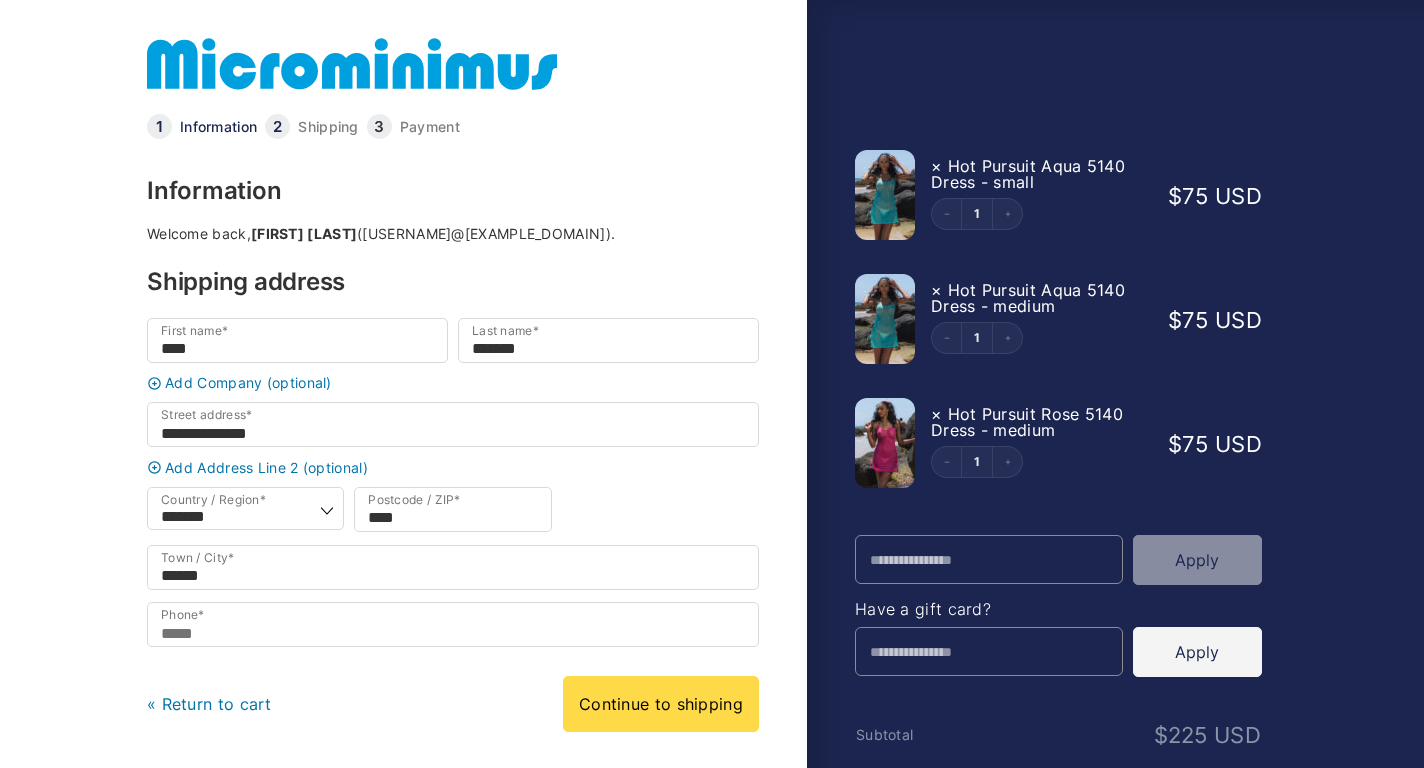 type on "**********" 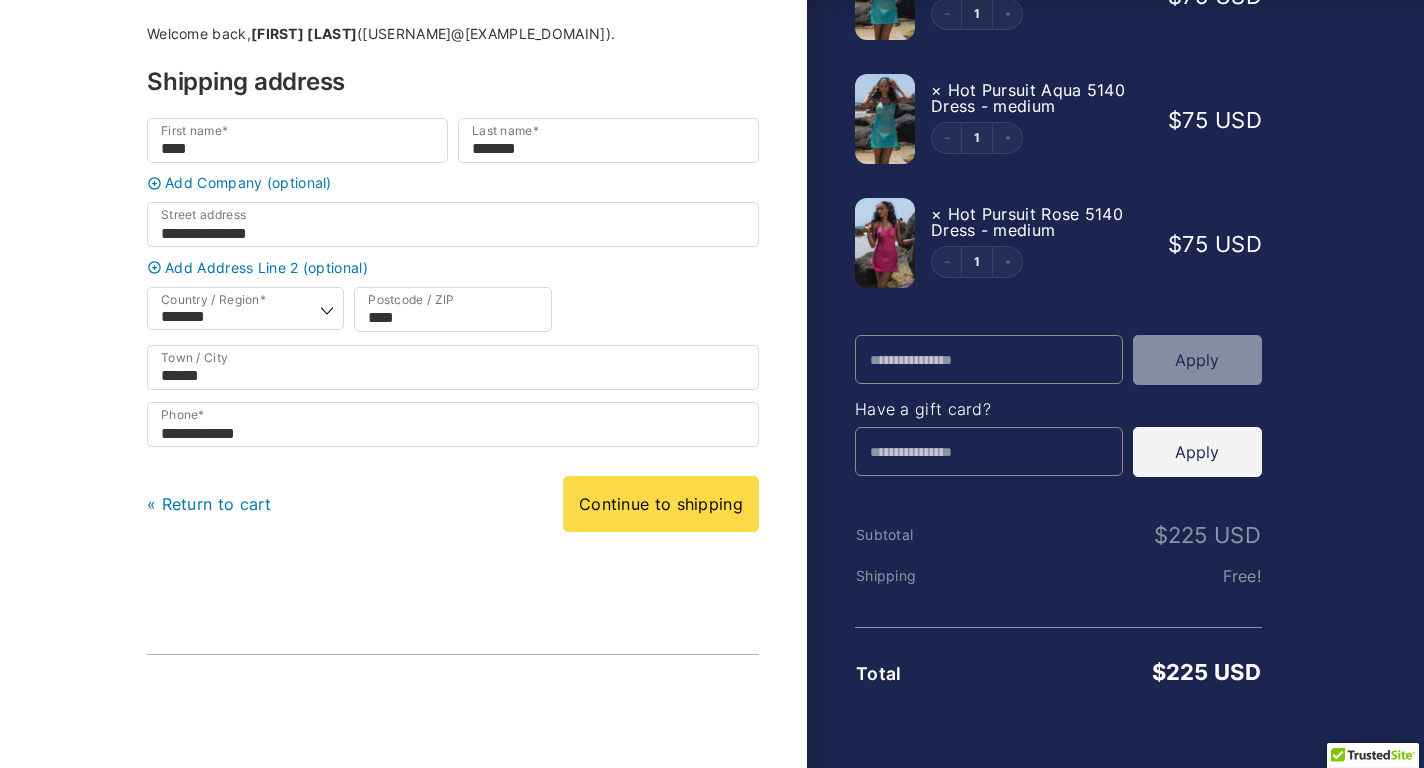 scroll, scrollTop: 0, scrollLeft: 0, axis: both 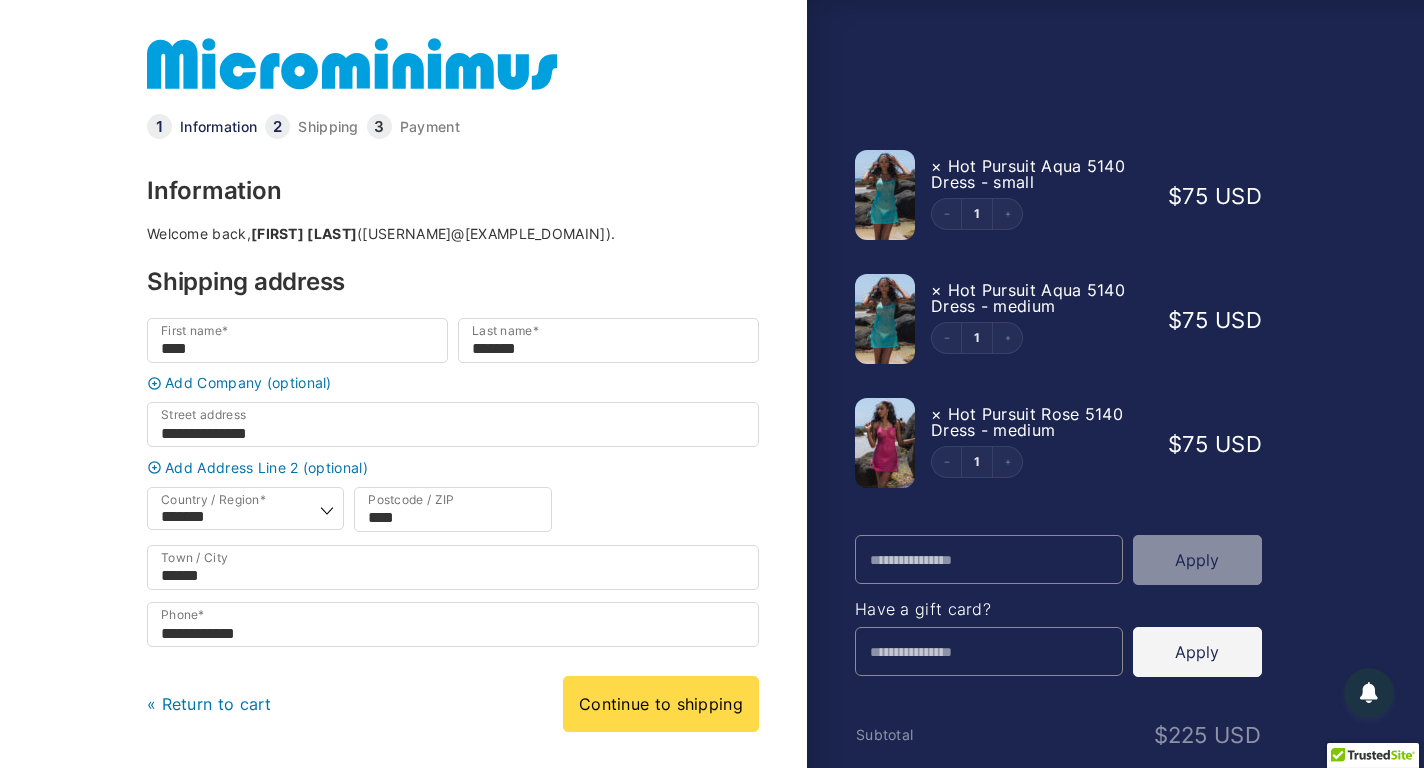 click at bounding box center [712, 704] 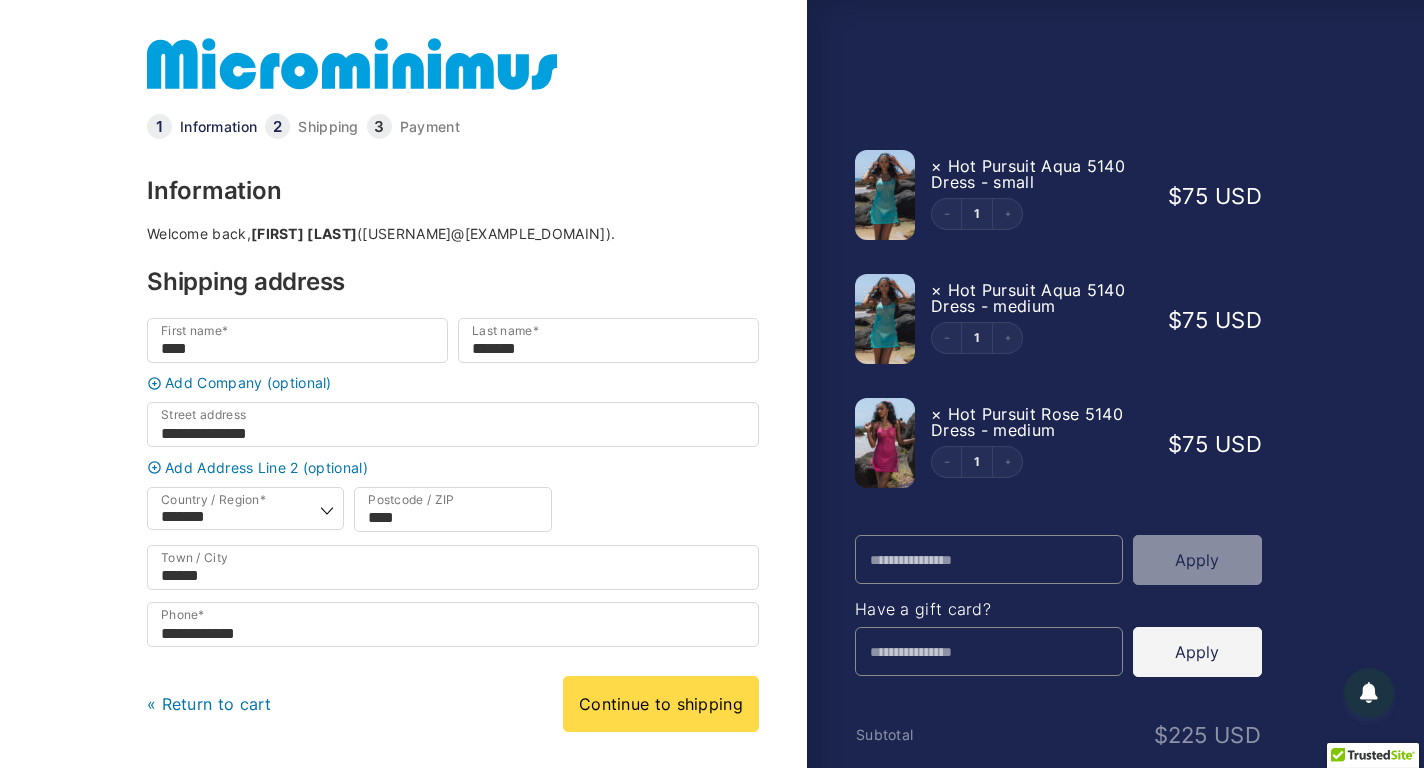 click at bounding box center [712, 704] 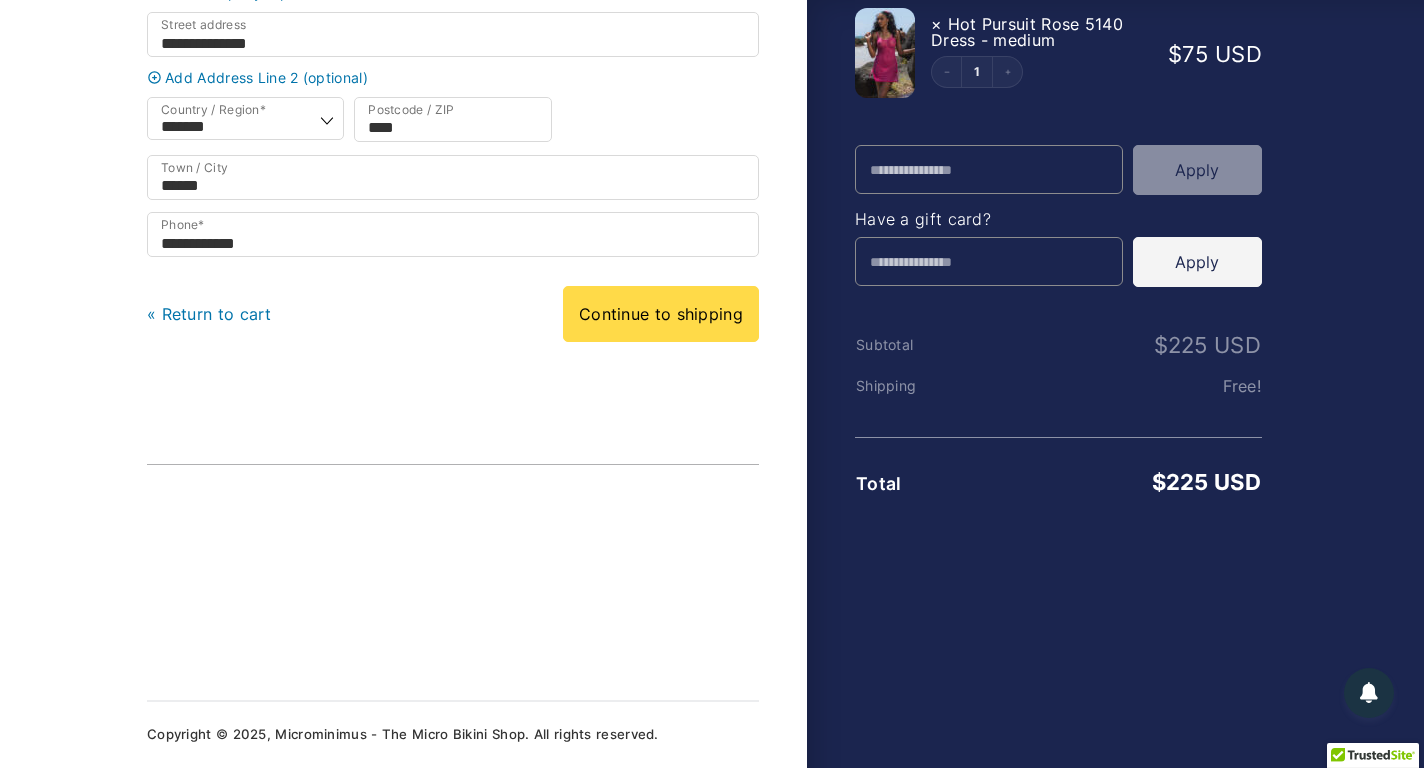 scroll, scrollTop: 405, scrollLeft: 0, axis: vertical 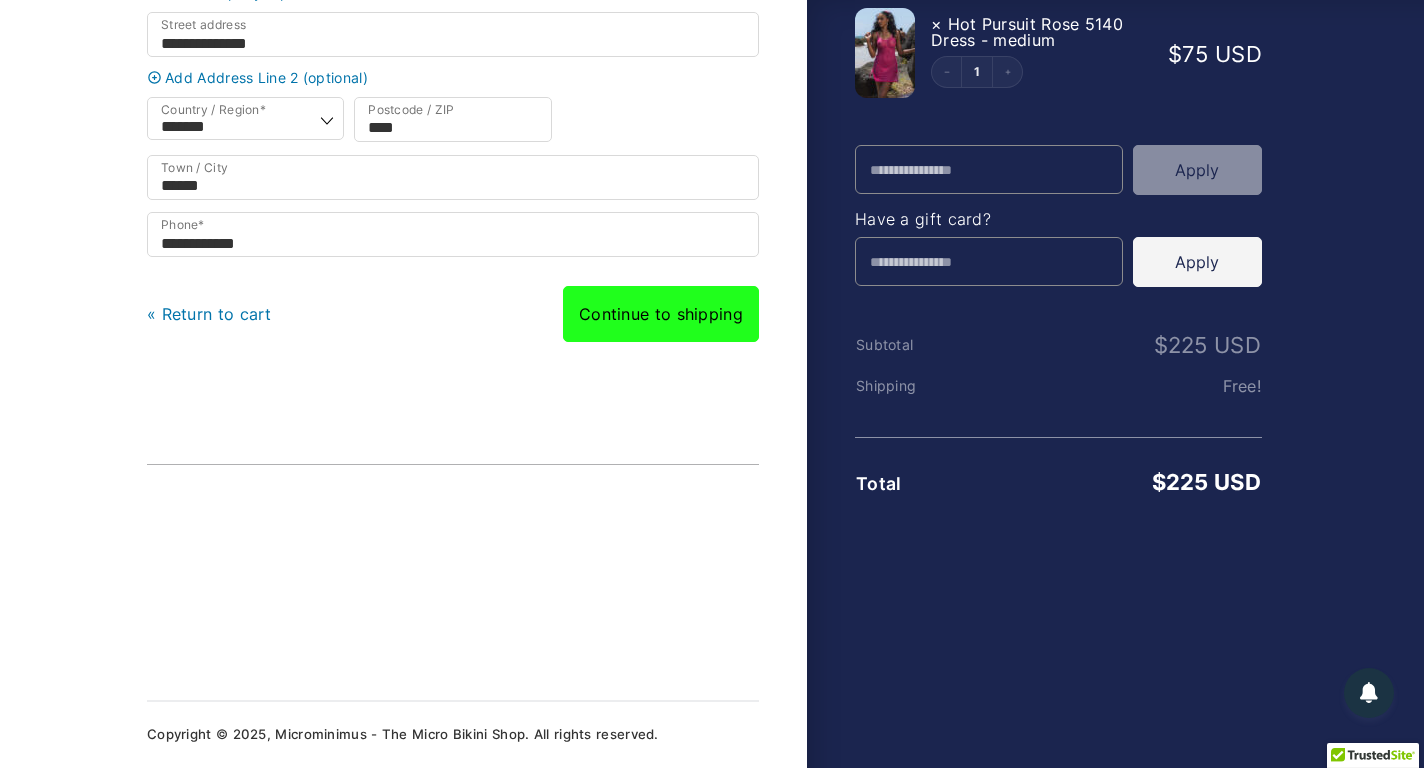 click on "Continue to shipping" at bounding box center [661, 314] 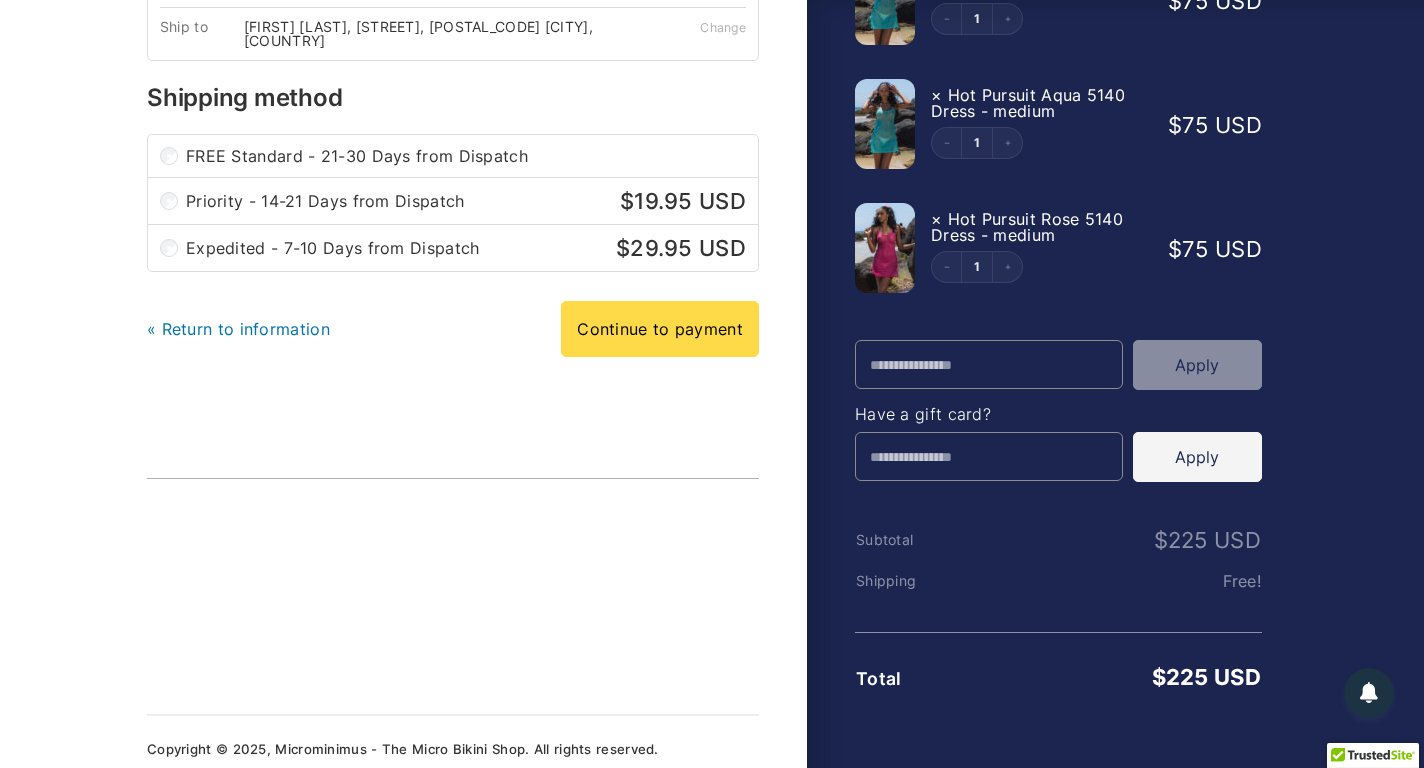 scroll, scrollTop: 0, scrollLeft: 0, axis: both 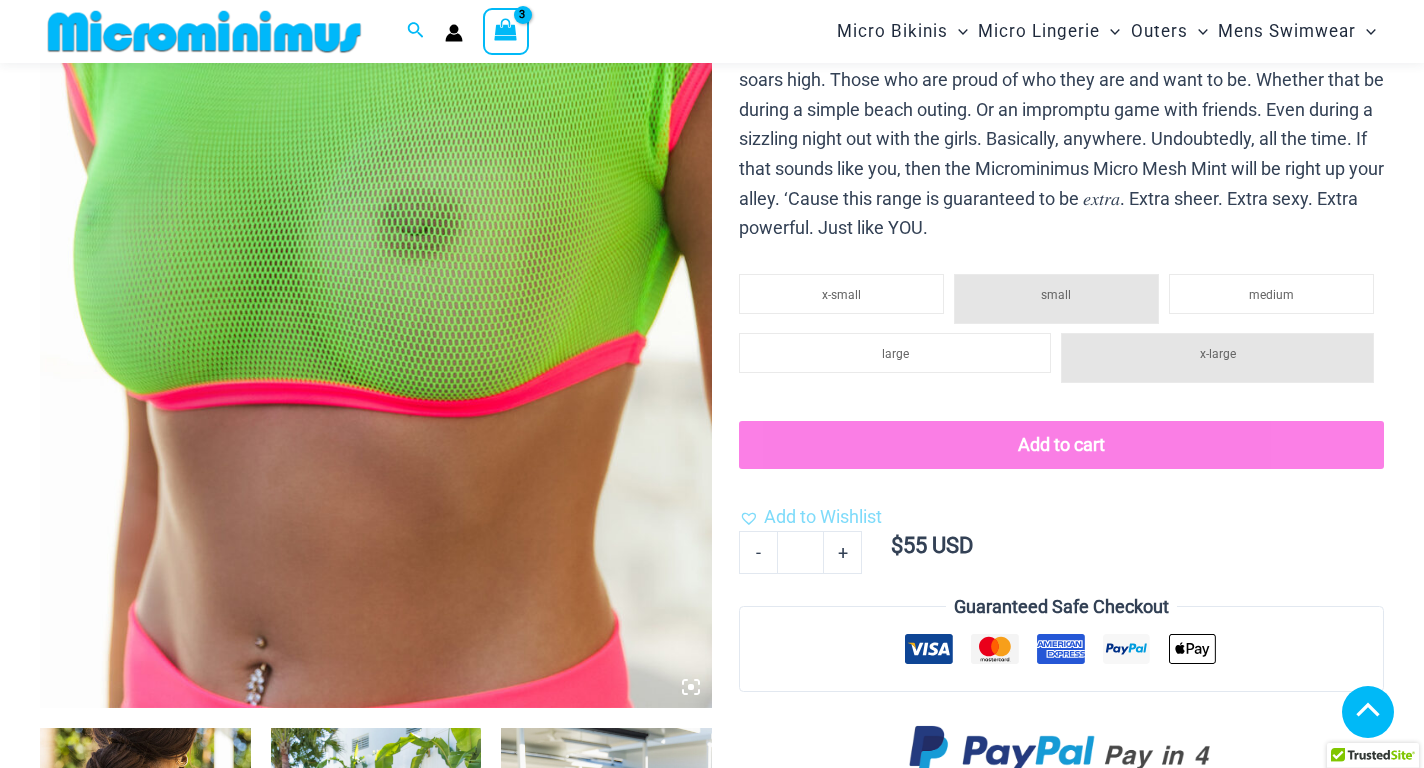 click on "small" 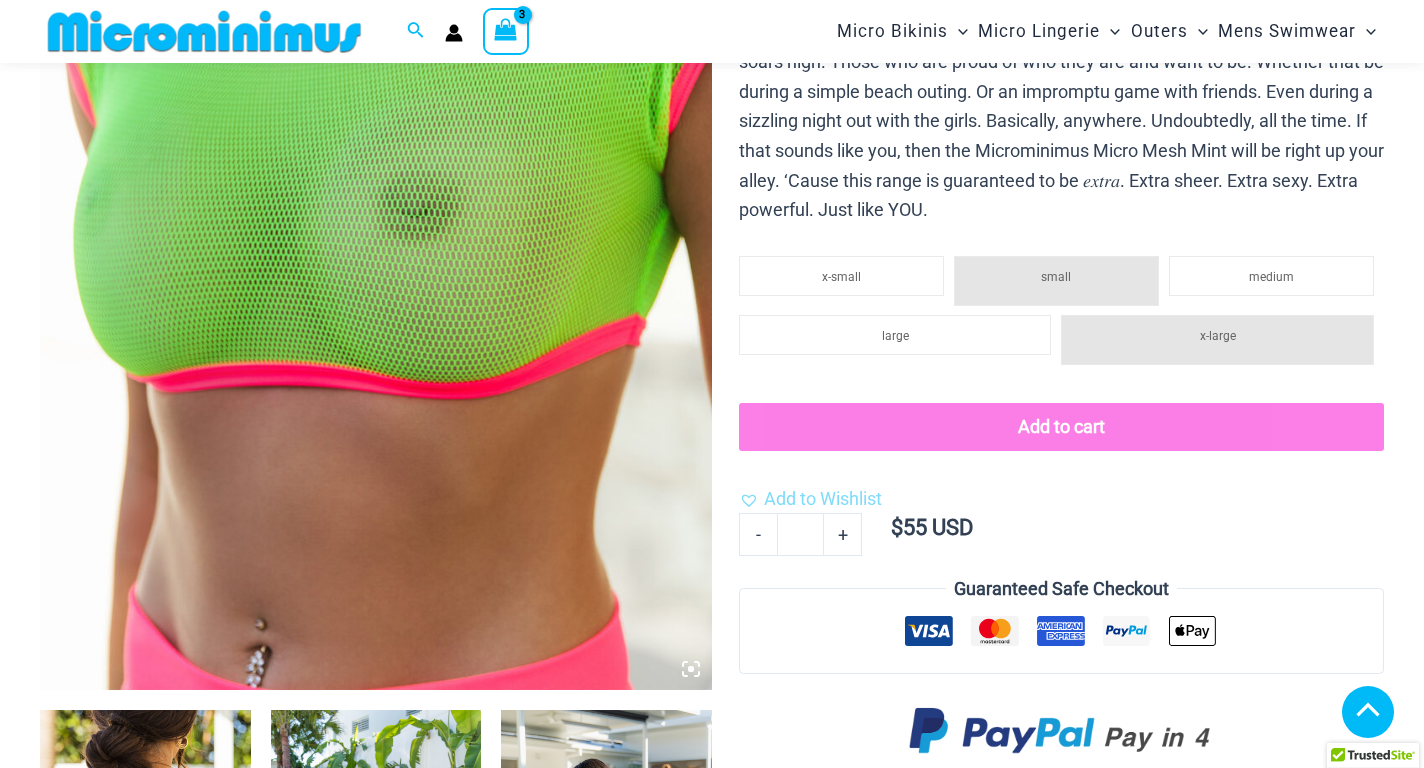 drag, startPoint x: 1280, startPoint y: 280, endPoint x: 1101, endPoint y: 282, distance: 179.01117 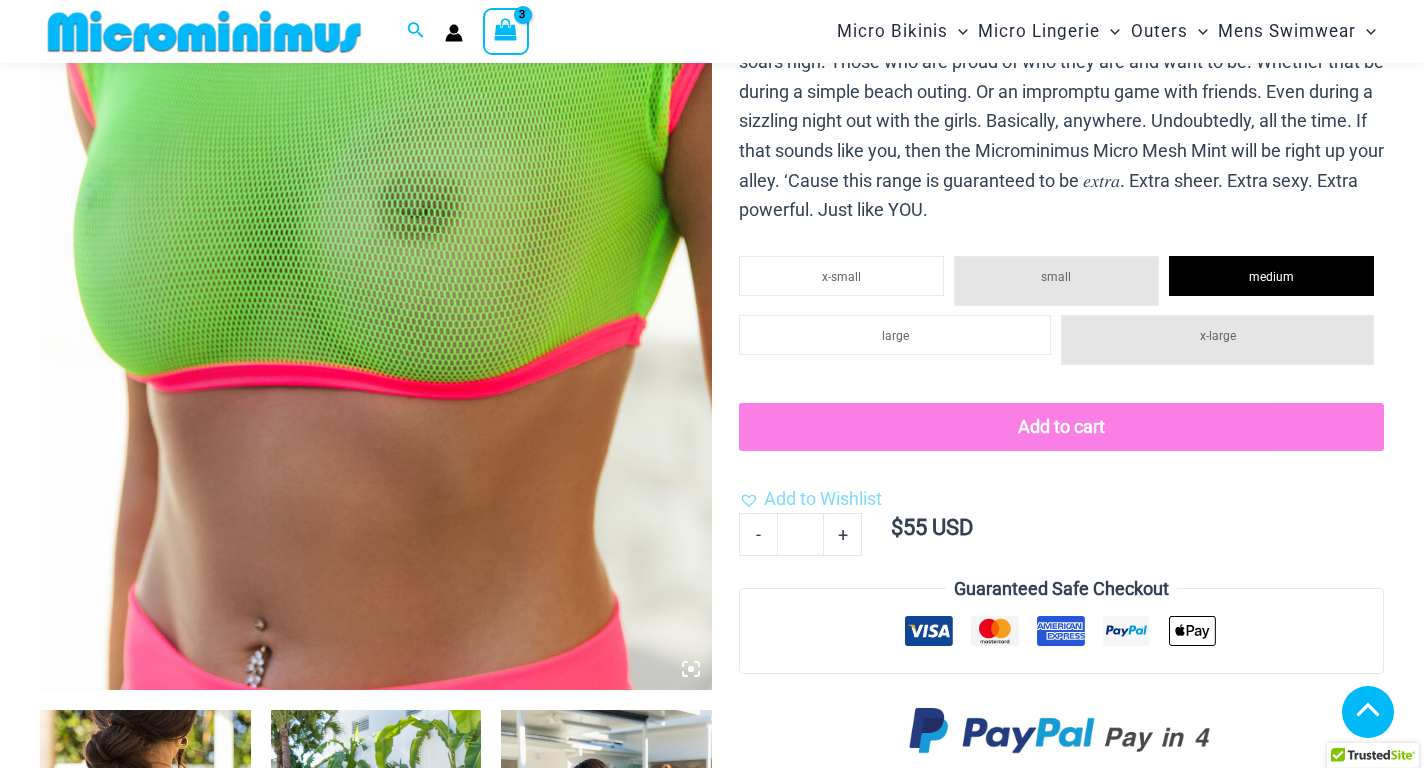 click on "small" 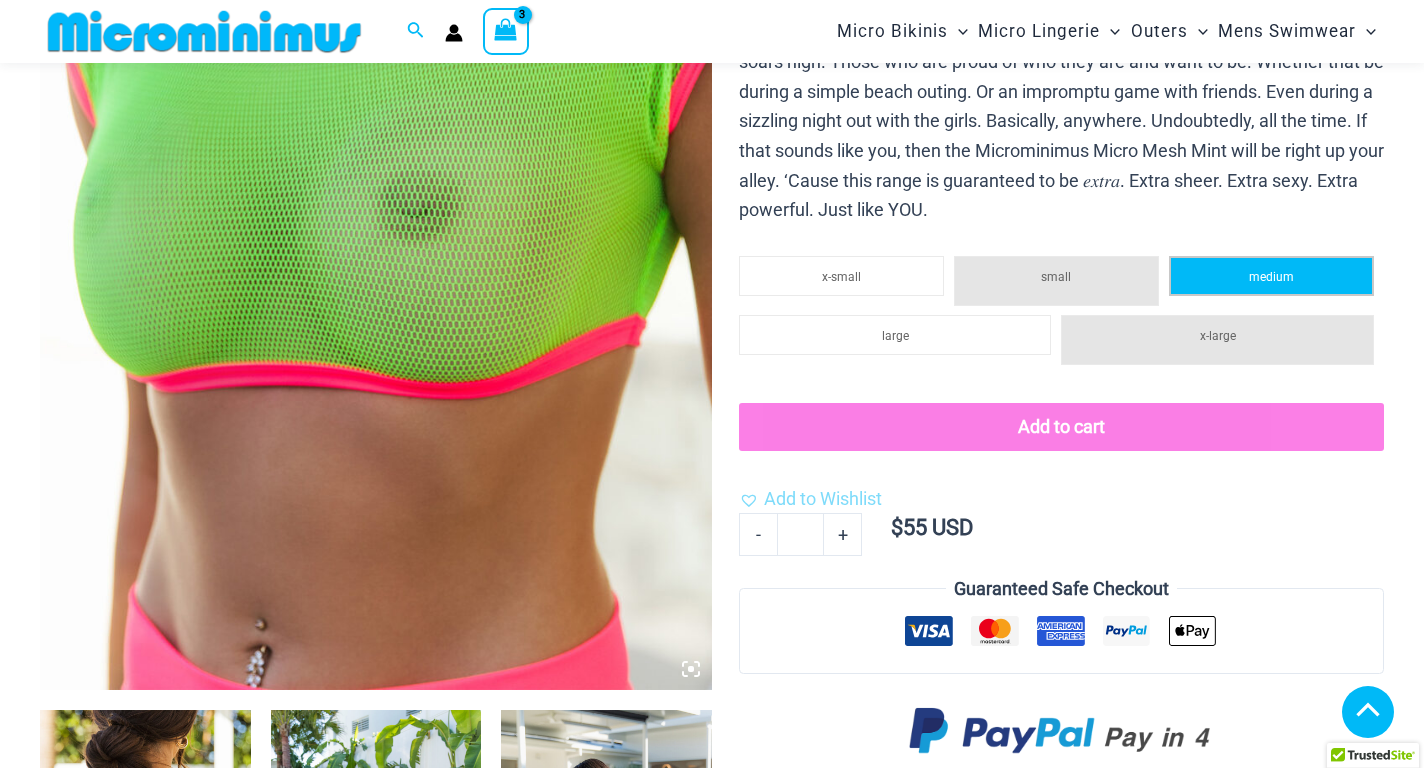 click on "medium" 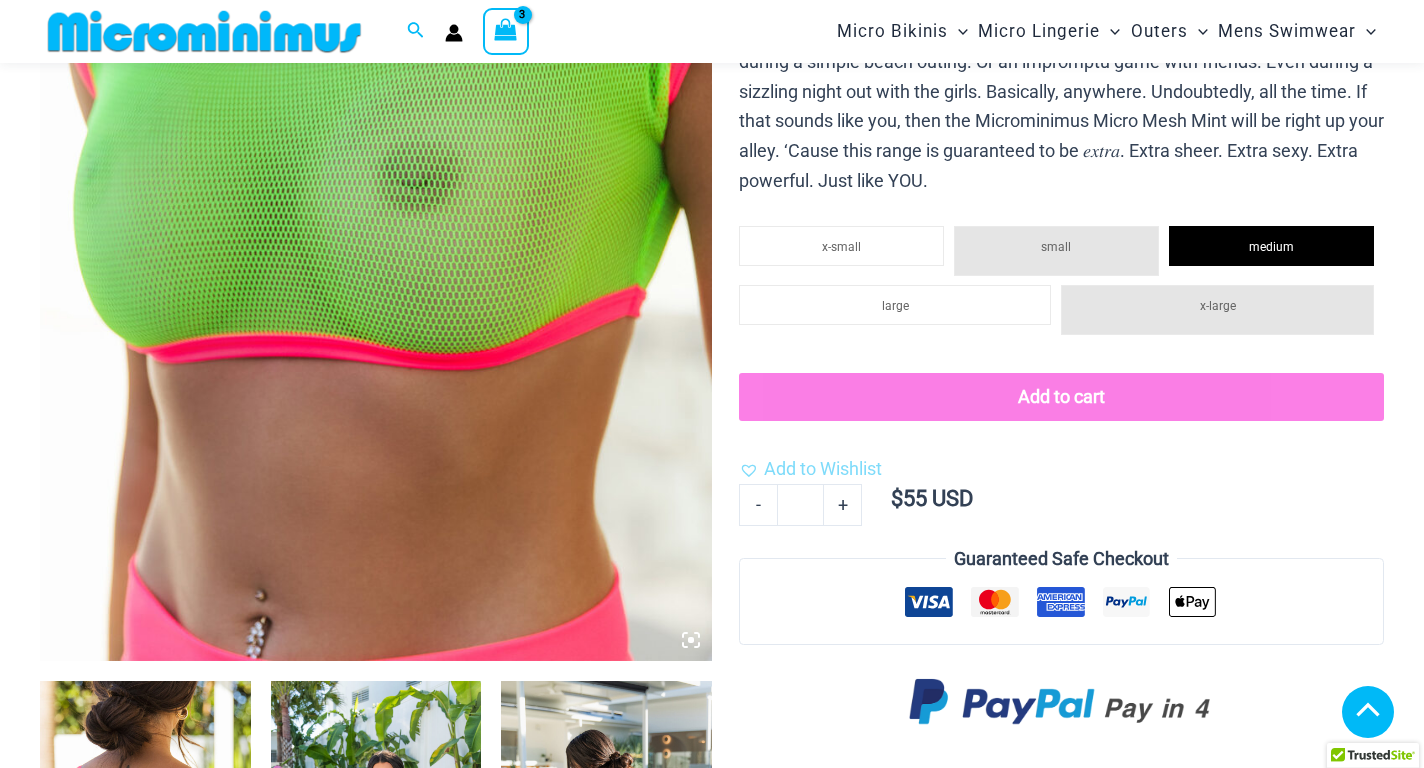 scroll, scrollTop: 470, scrollLeft: 0, axis: vertical 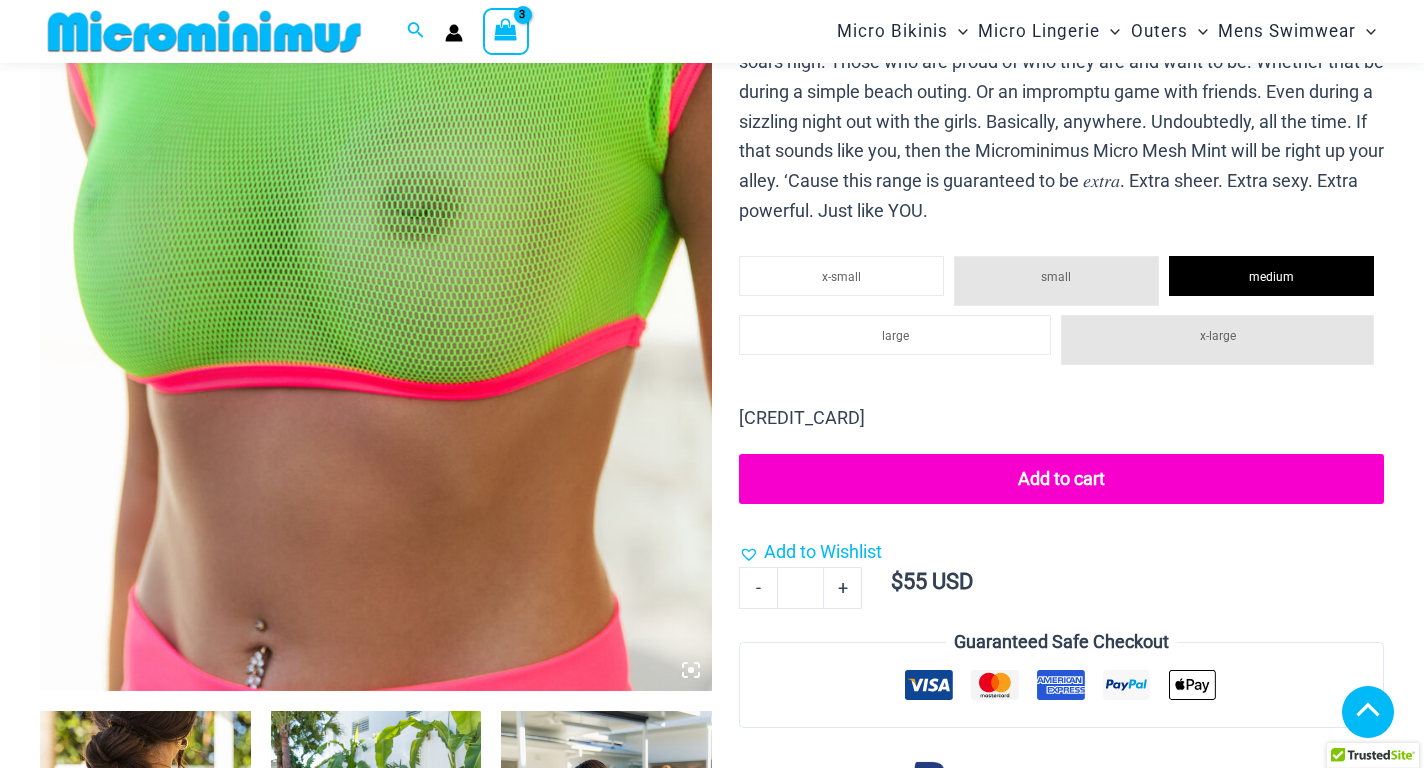 click on "Add to cart" 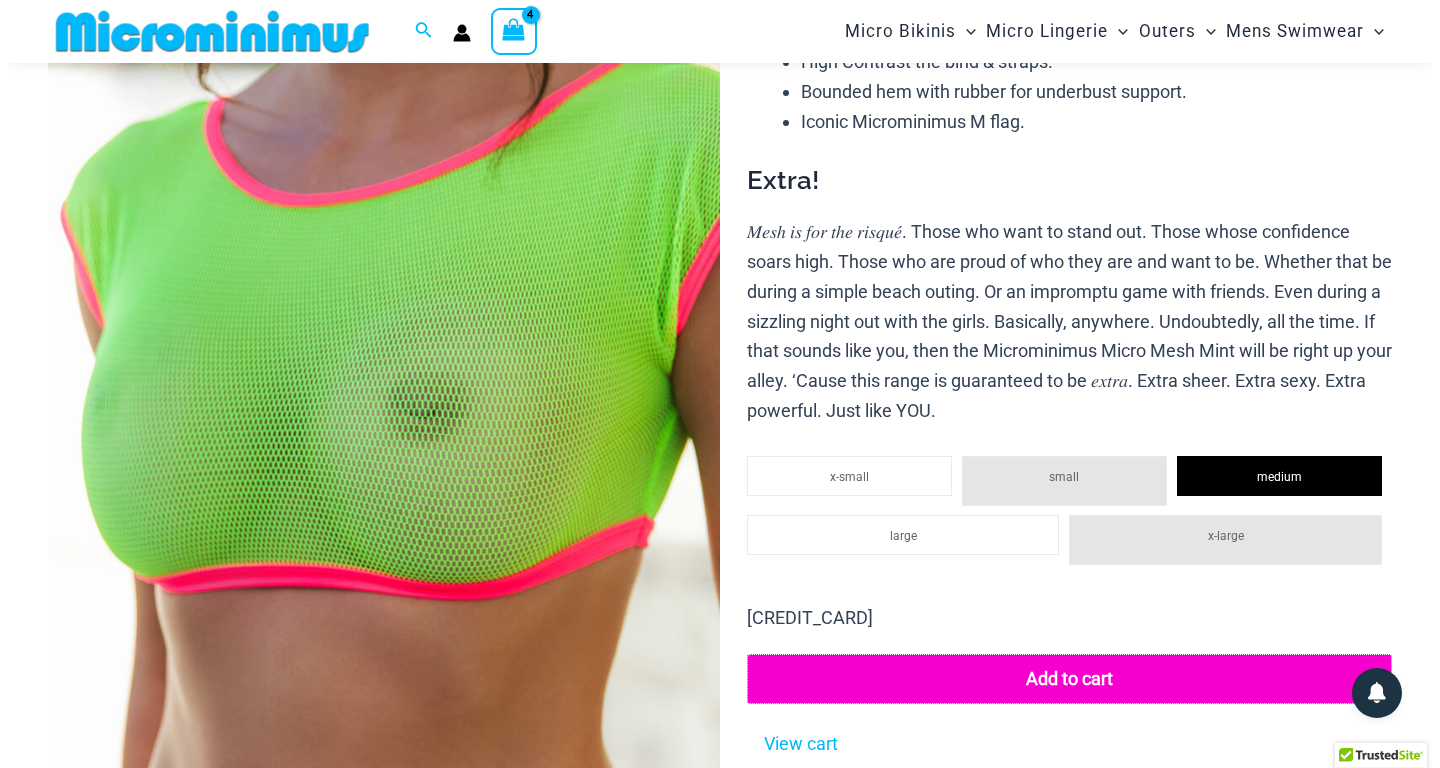 scroll, scrollTop: 0, scrollLeft: 0, axis: both 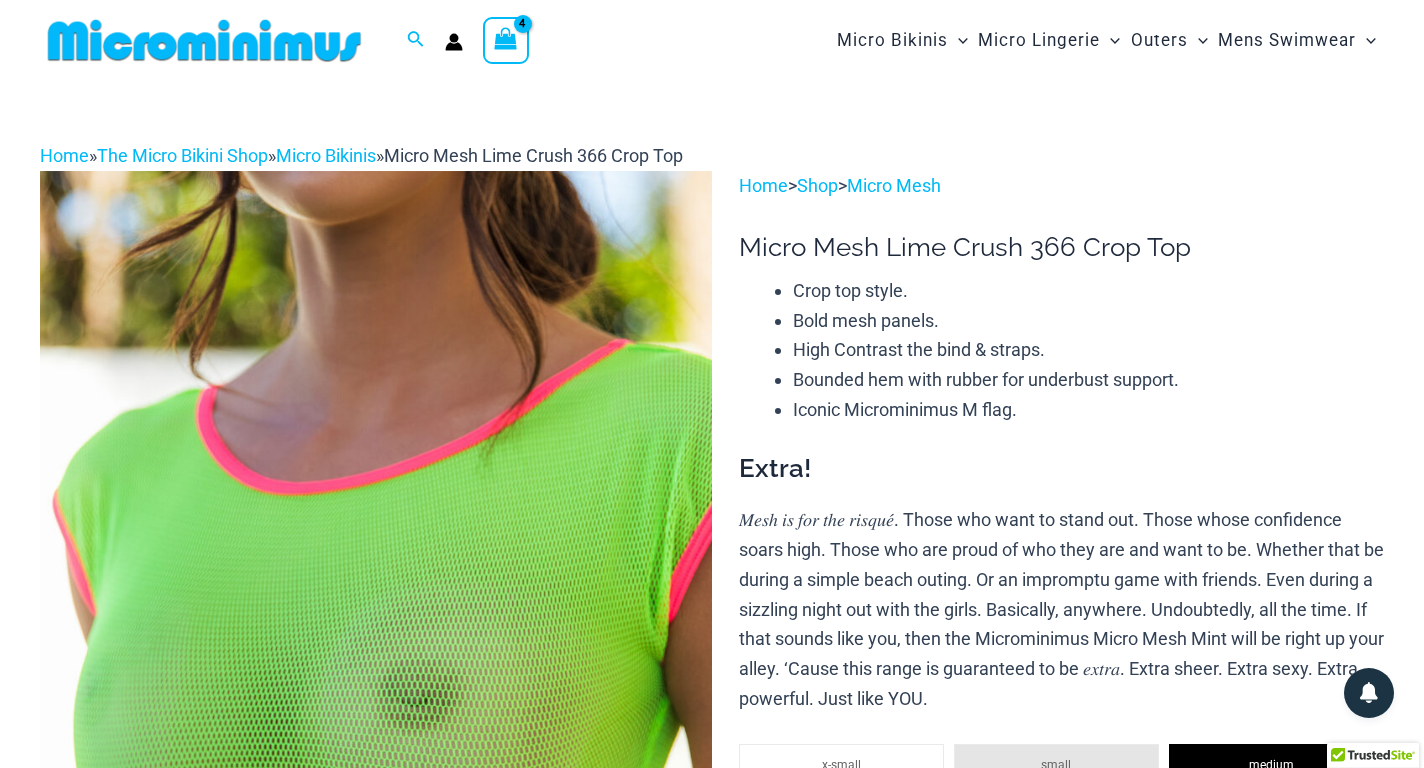 click at bounding box center (505, 39) 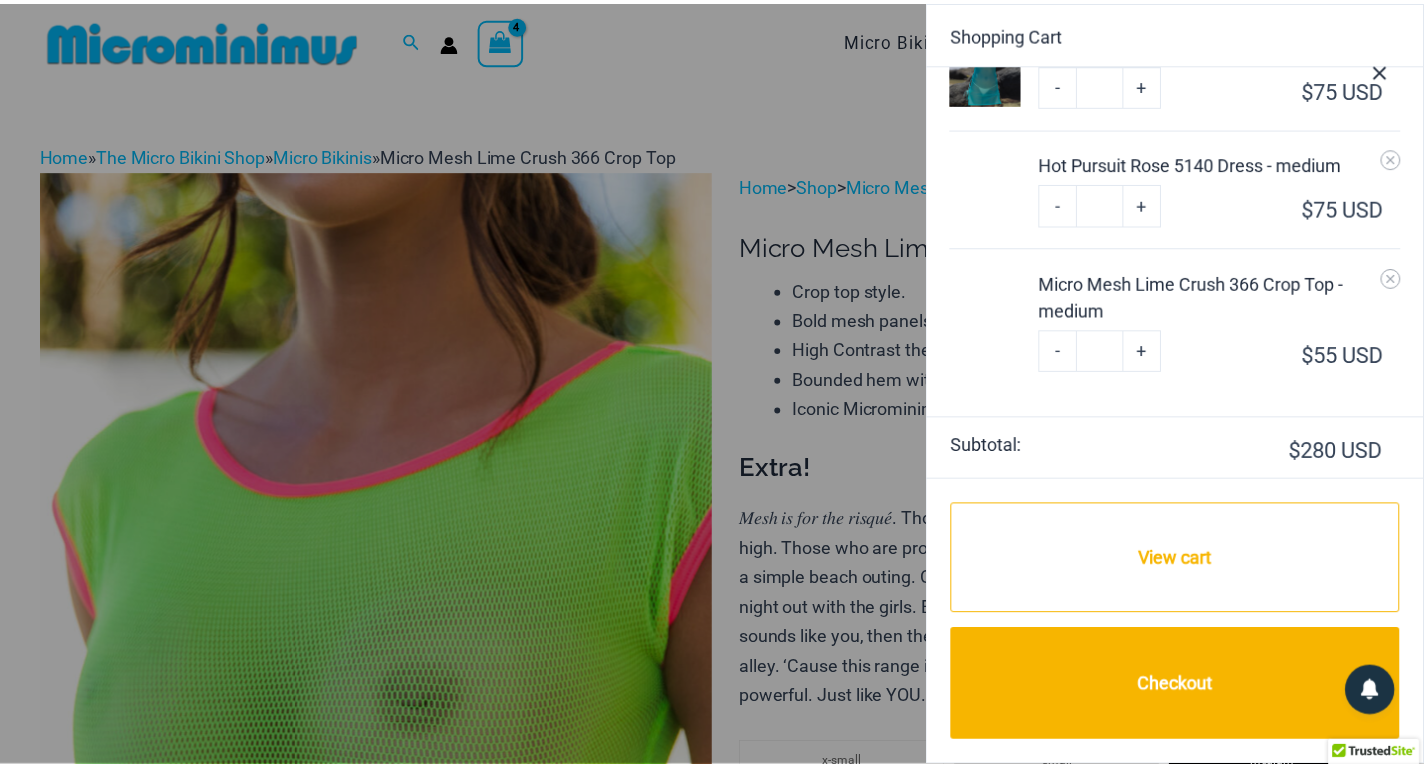 scroll, scrollTop: 0, scrollLeft: 0, axis: both 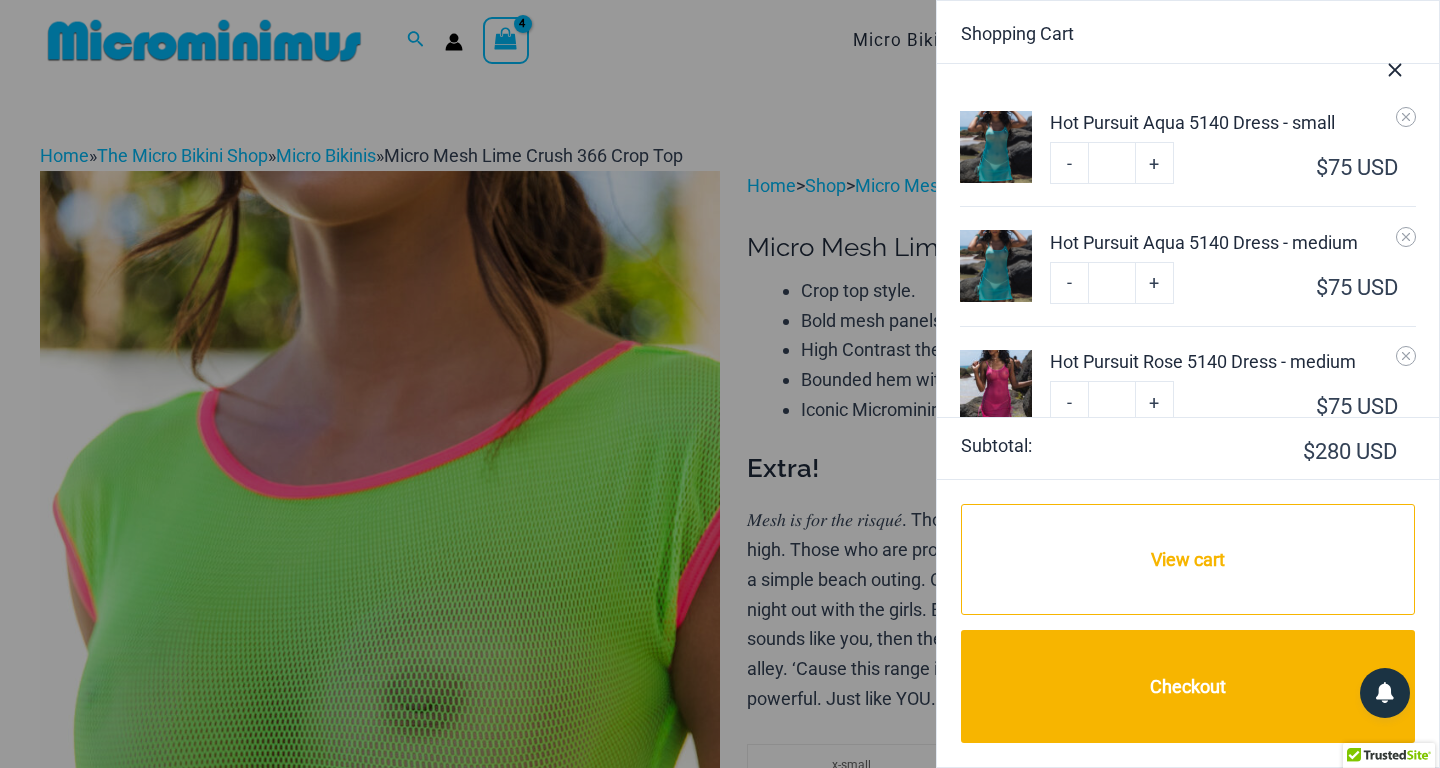 click 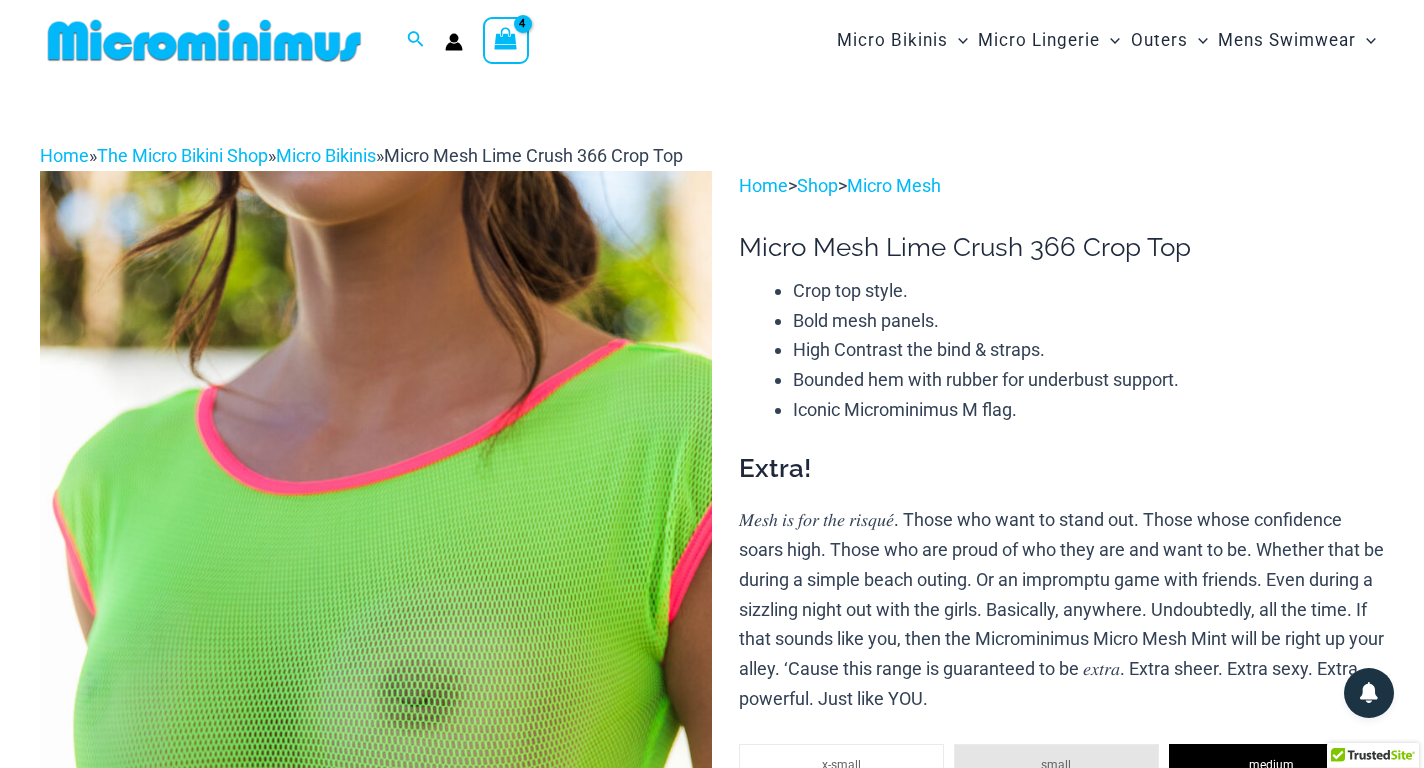 scroll, scrollTop: 100, scrollLeft: 0, axis: vertical 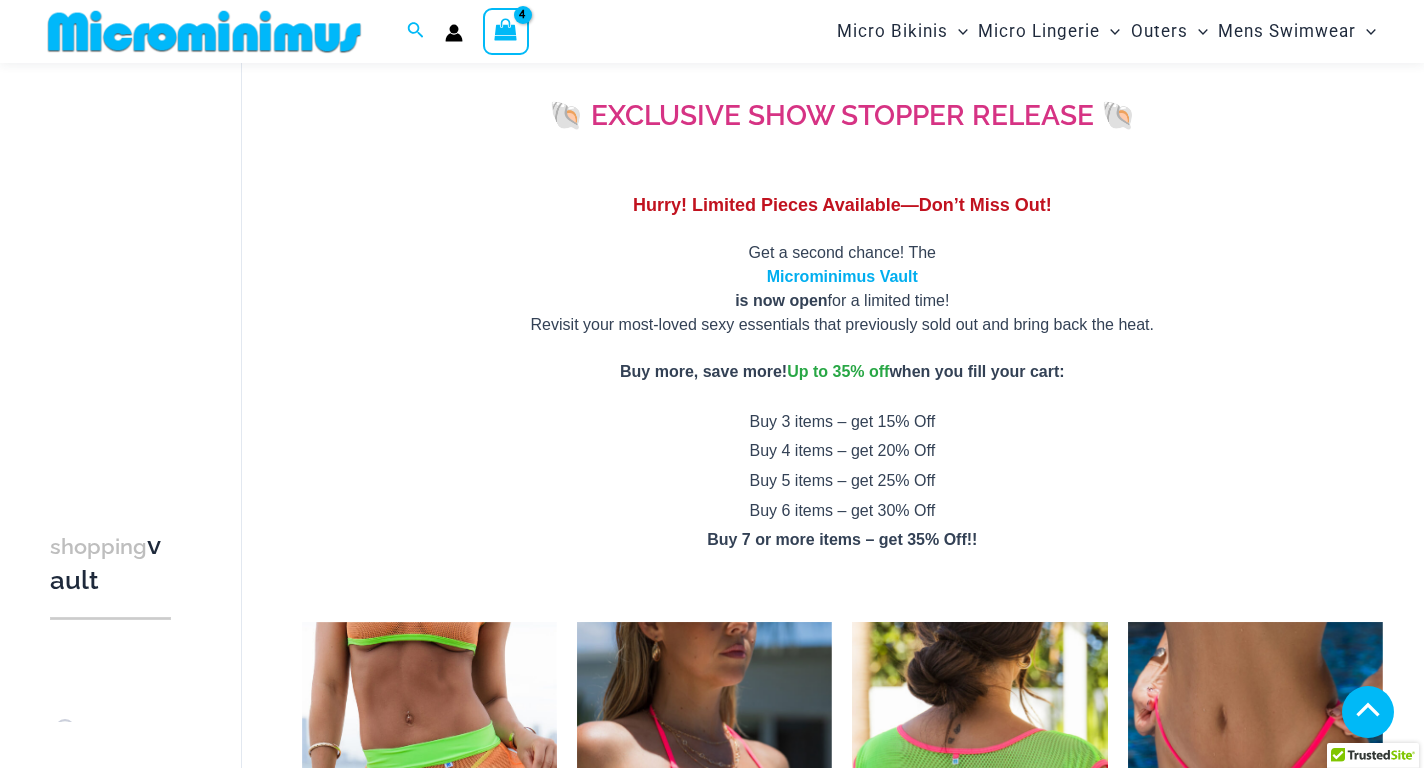 click at bounding box center [979, 813] 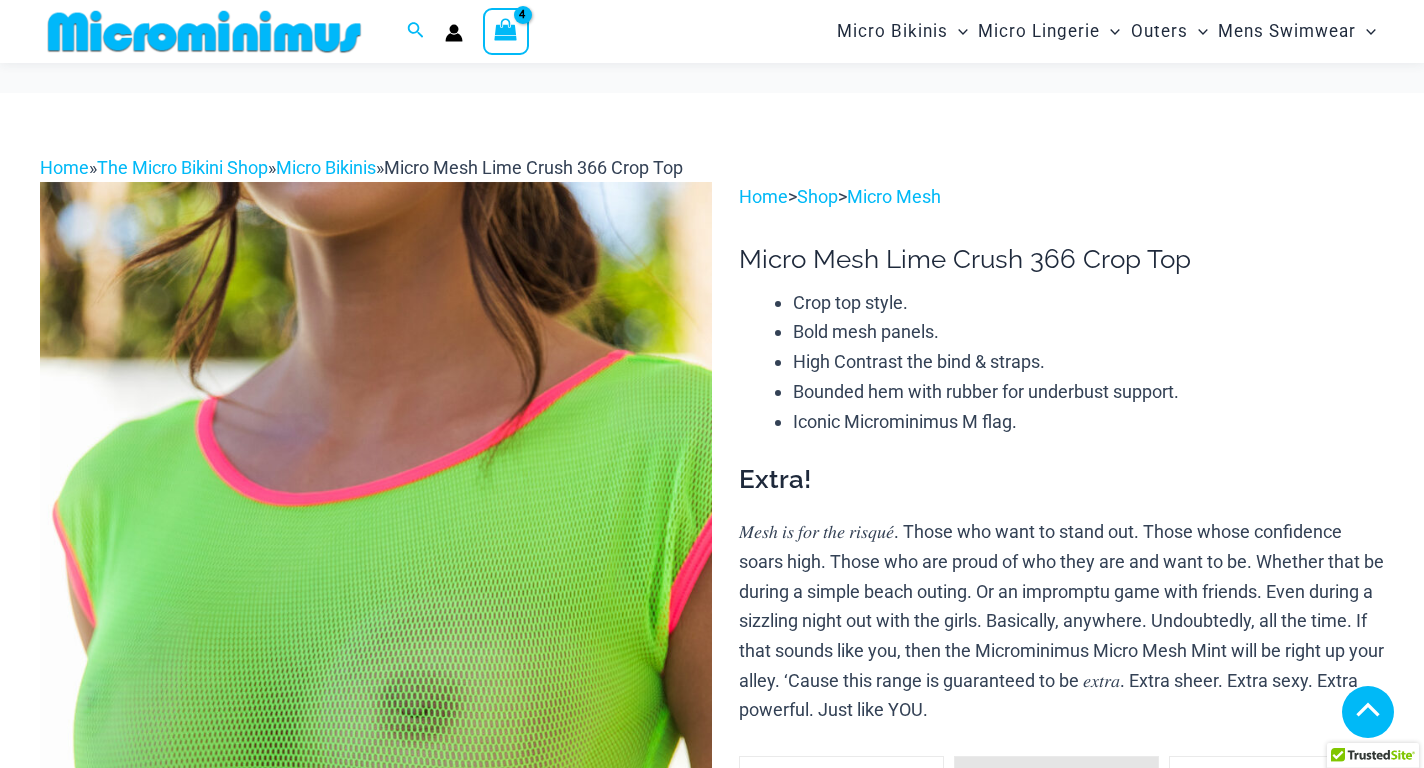 scroll, scrollTop: 1800, scrollLeft: 0, axis: vertical 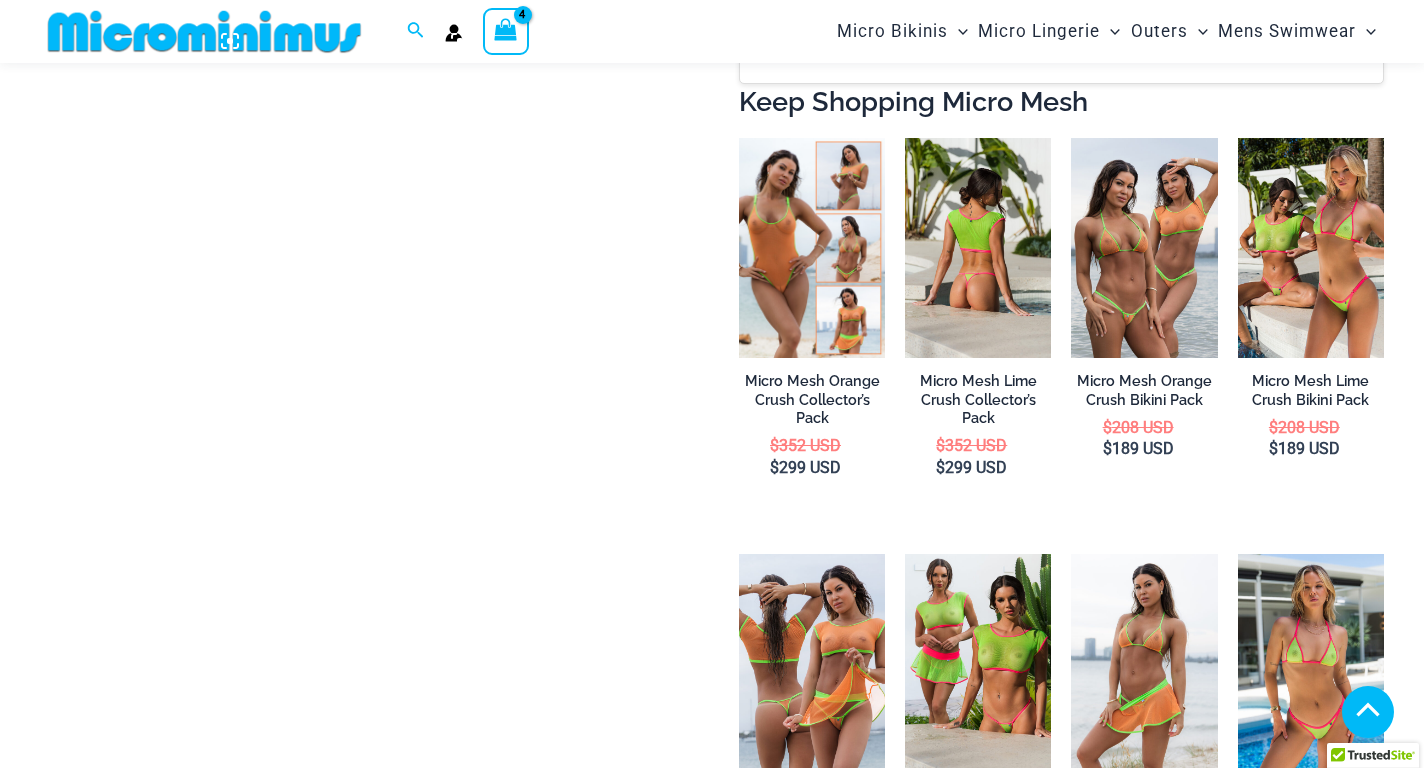 click at bounding box center [978, 247] 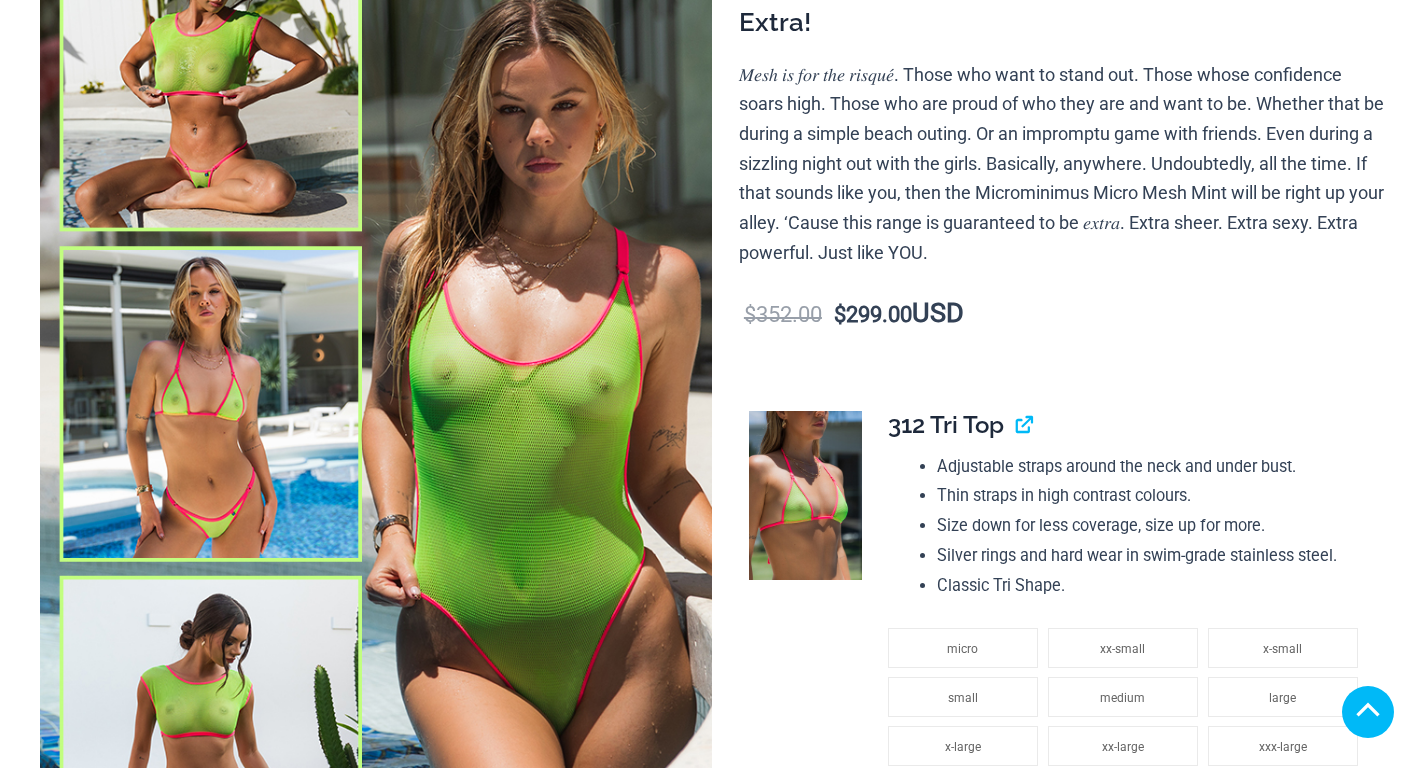scroll, scrollTop: 500, scrollLeft: 0, axis: vertical 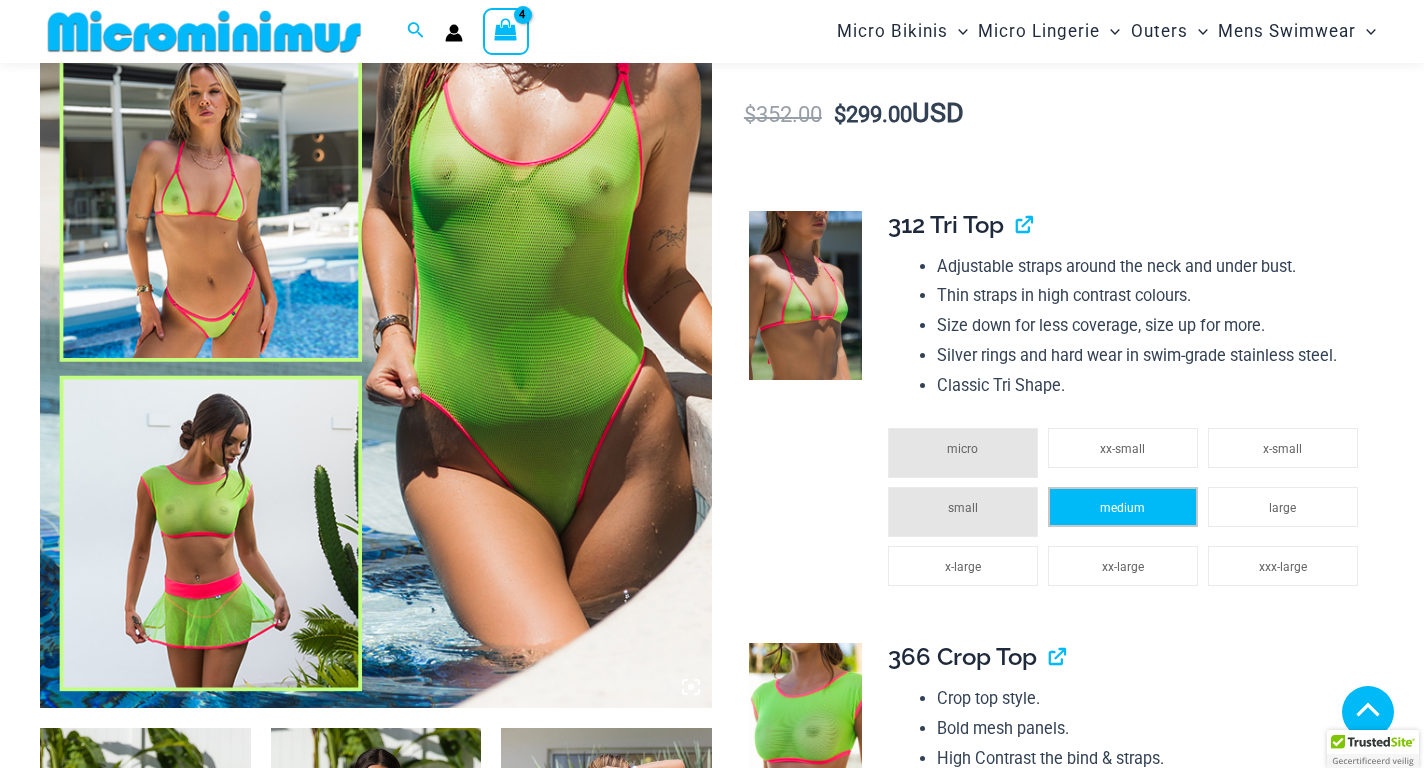 click on "medium" 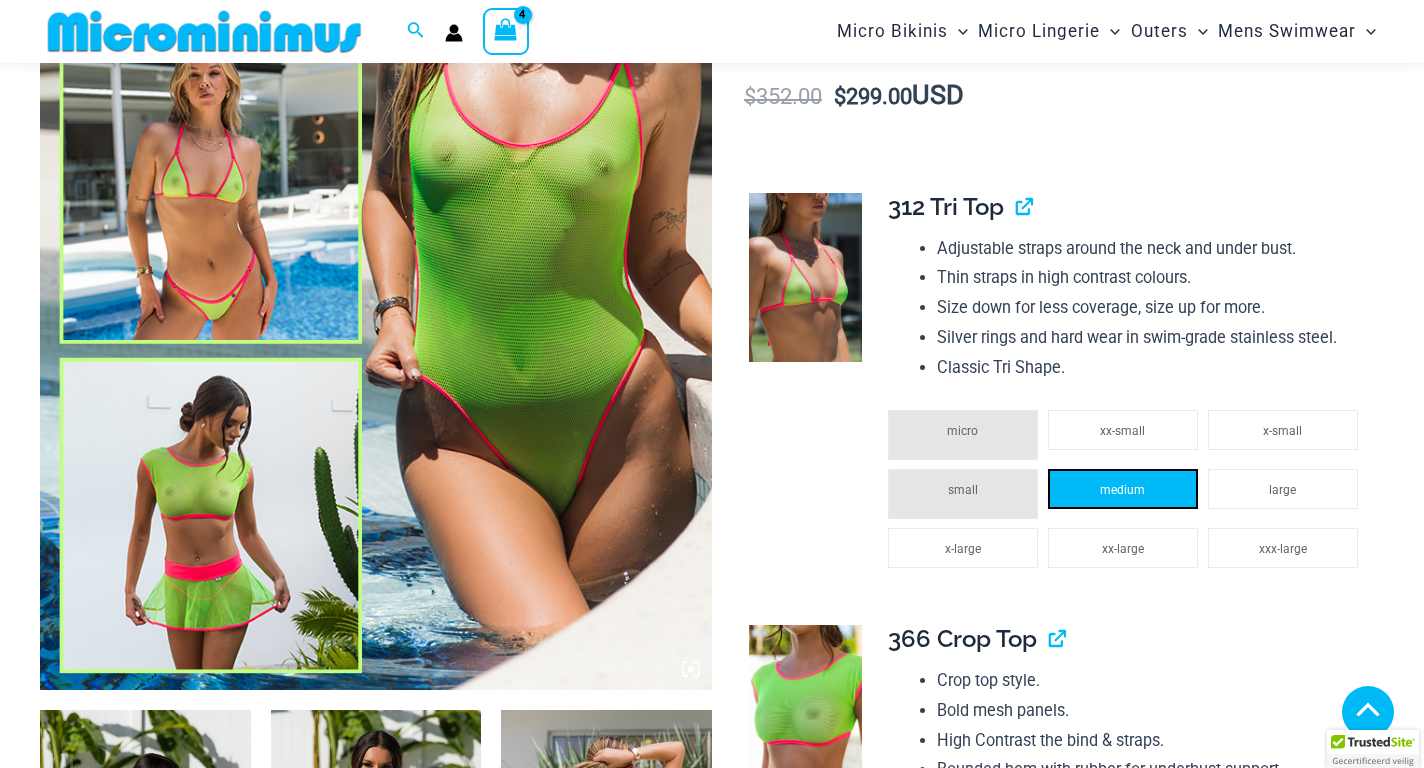 scroll, scrollTop: 800, scrollLeft: 0, axis: vertical 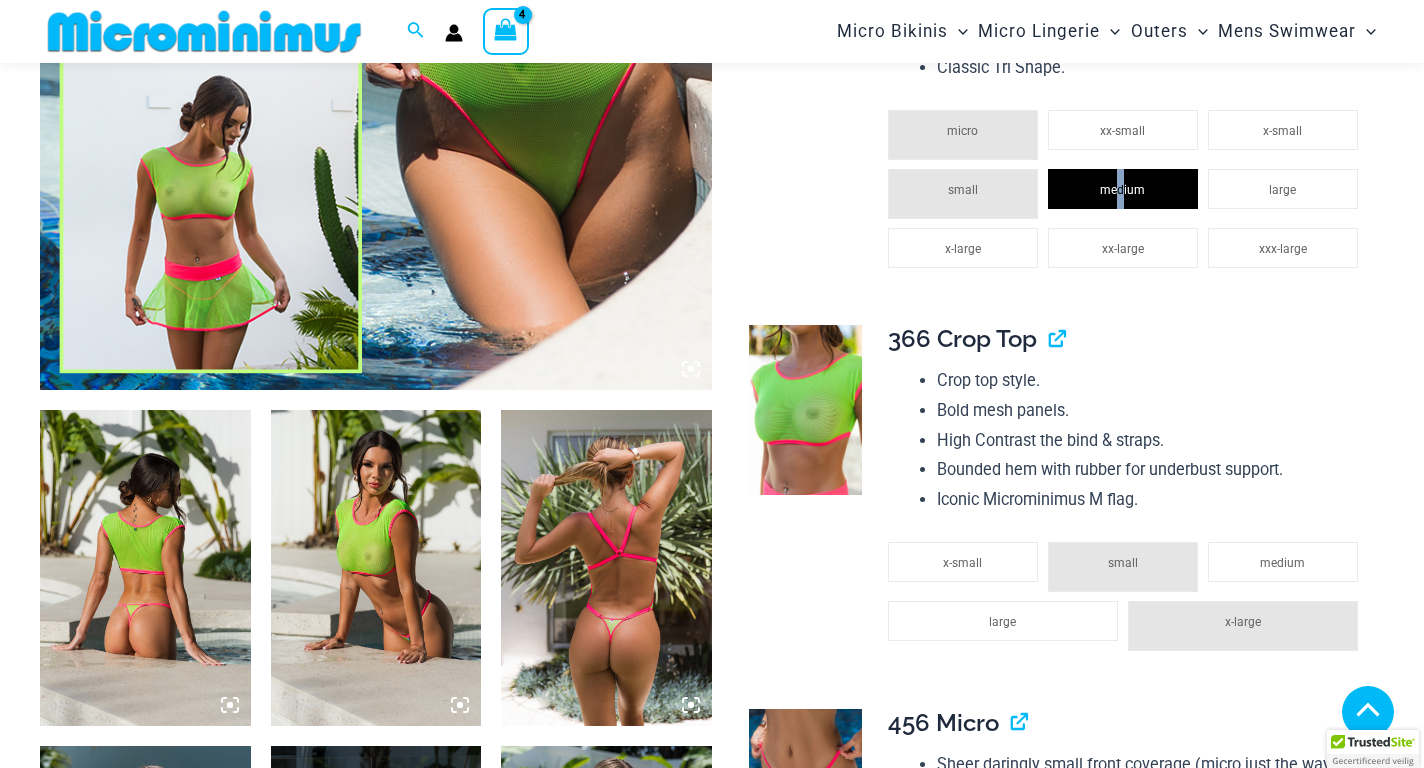 click on "medium" 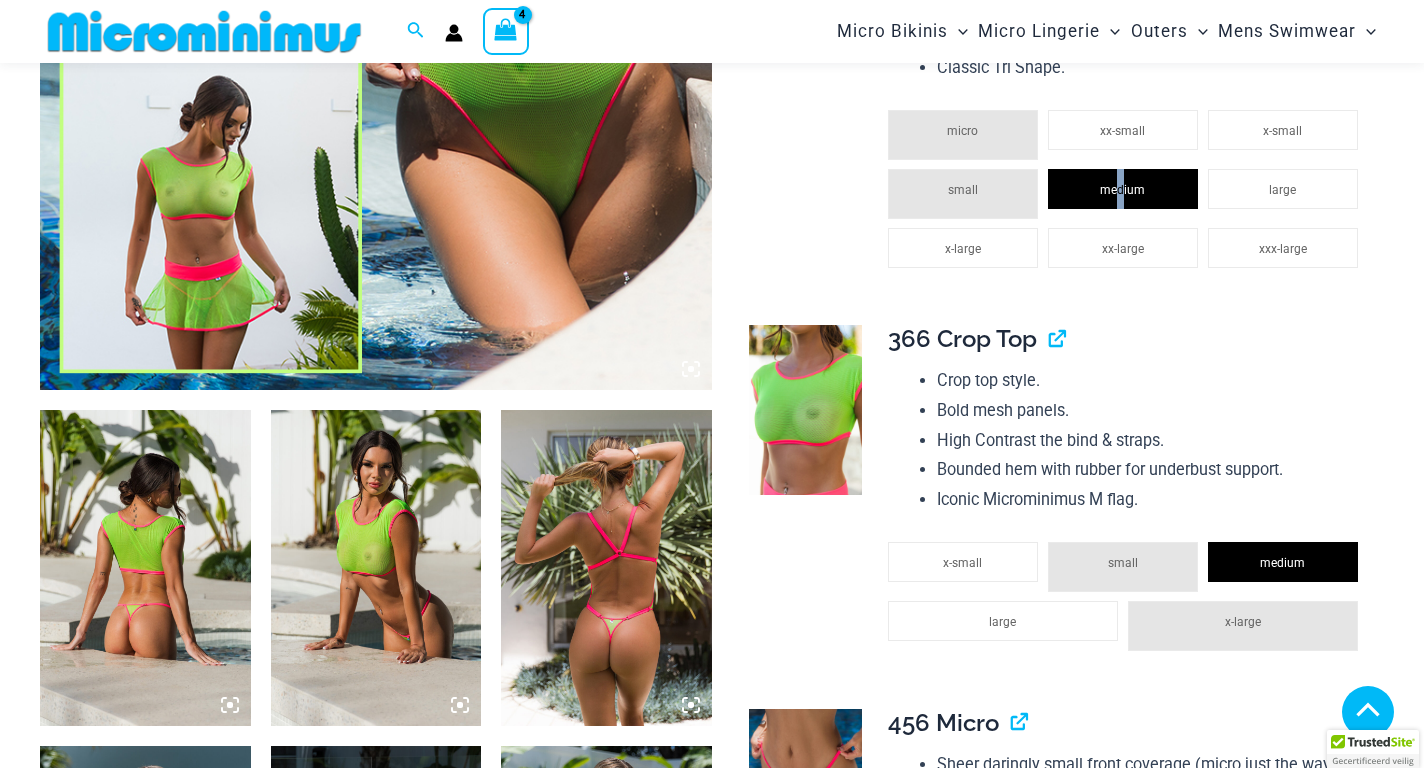 click on "x-small" 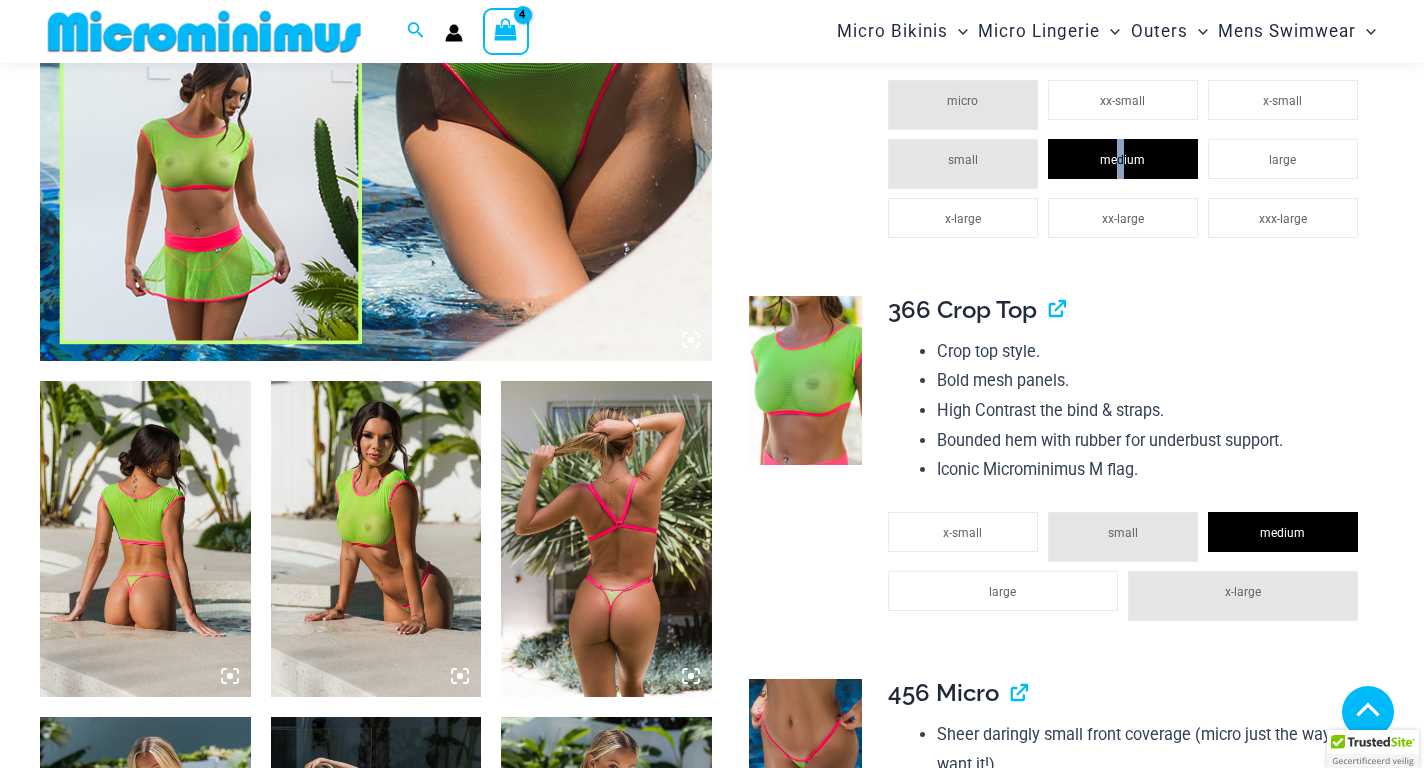 click on "x-small" 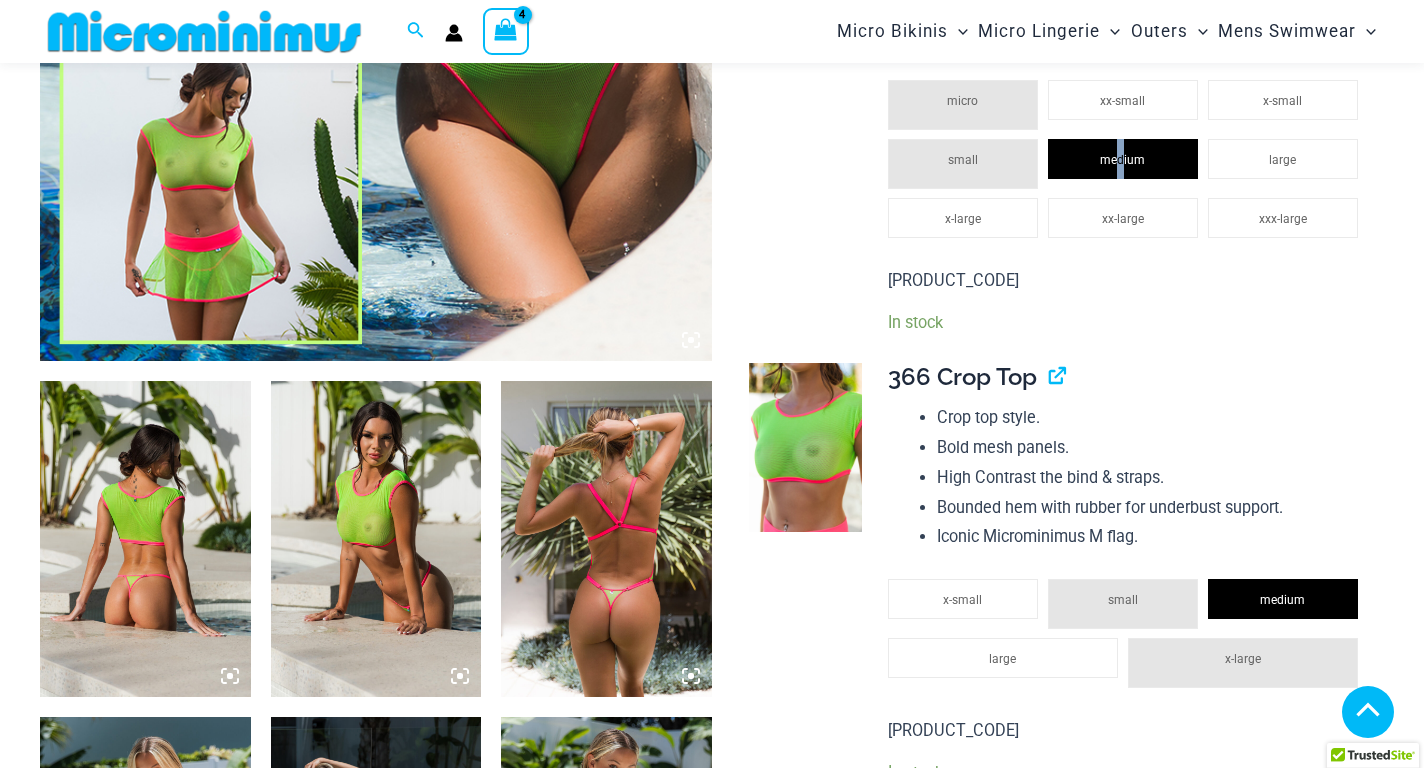 scroll, scrollTop: 2839, scrollLeft: 0, axis: vertical 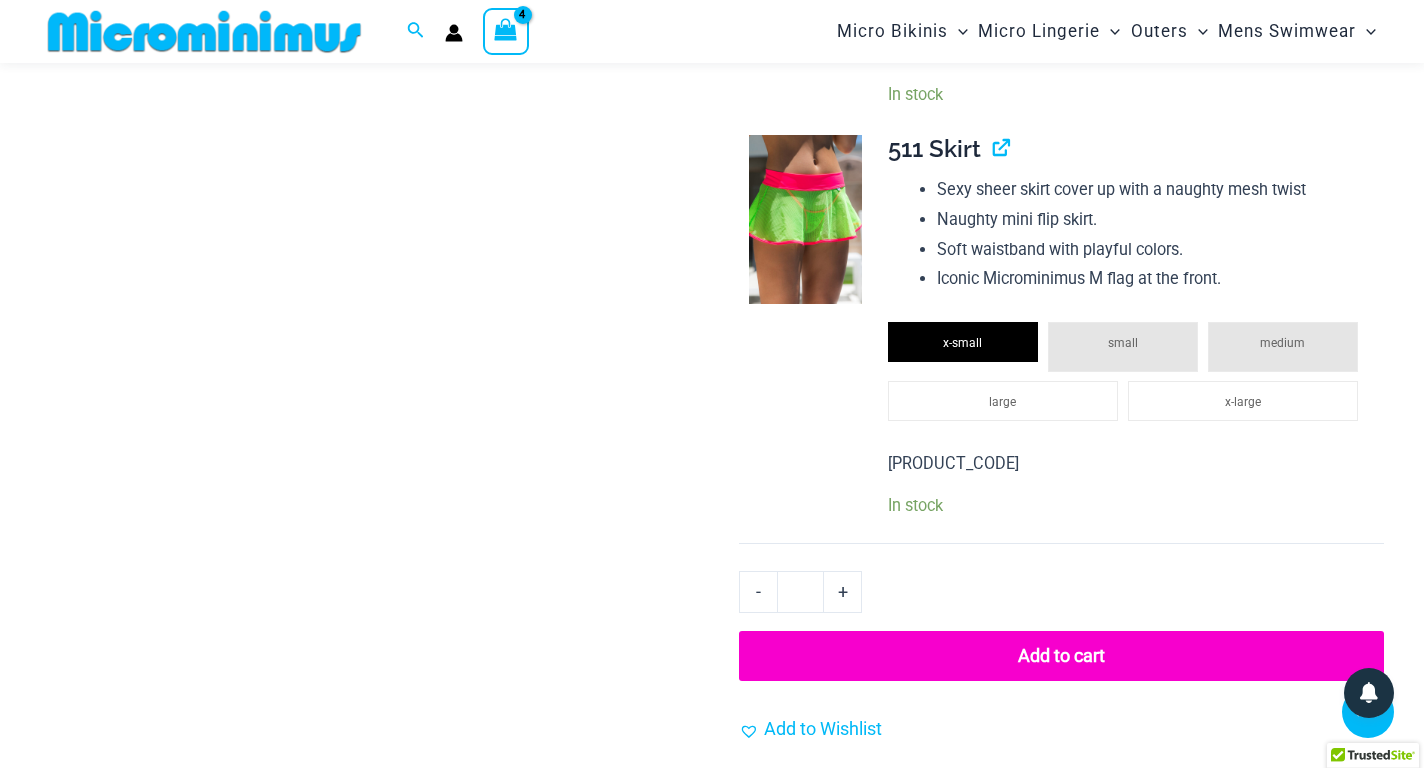 click on "Add to cart" at bounding box center [1061, 656] 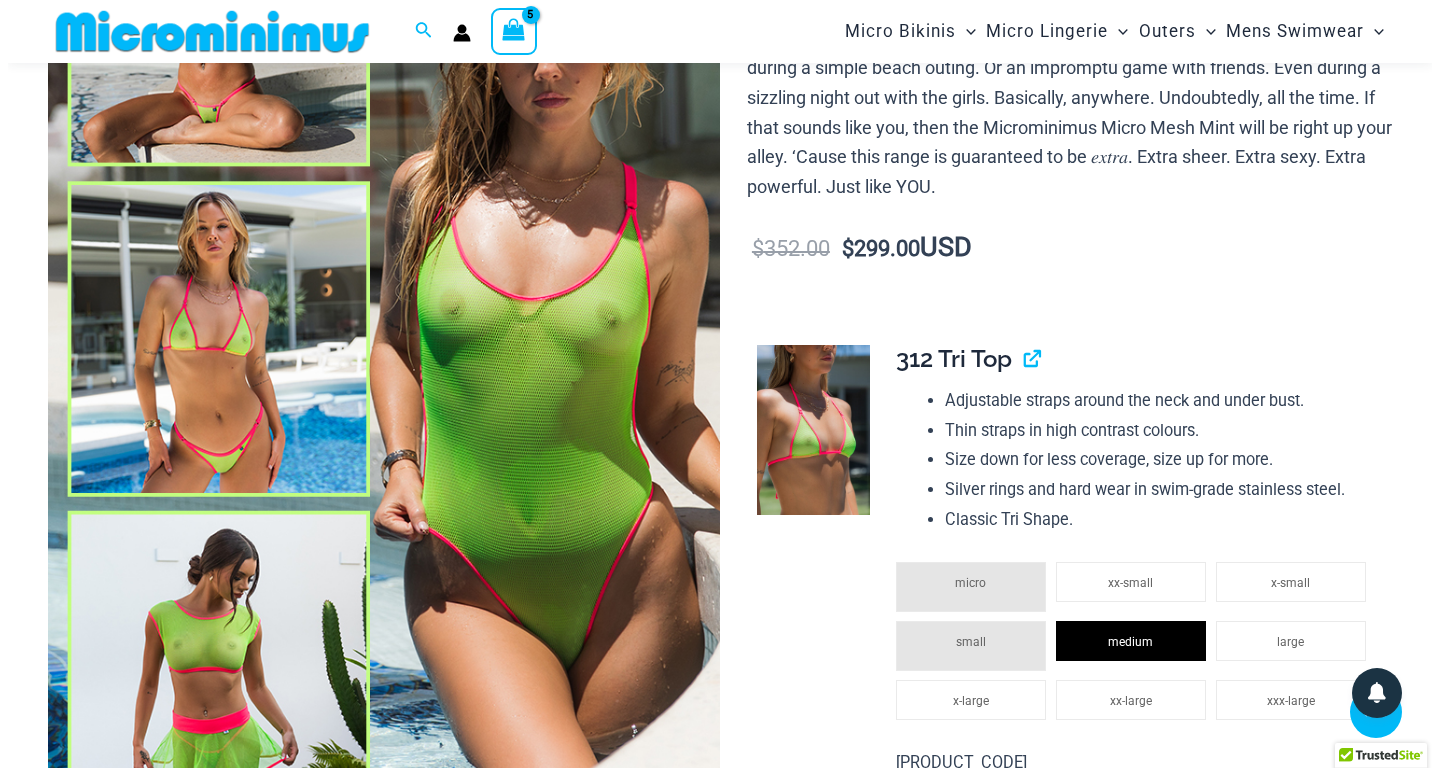 scroll, scrollTop: 52, scrollLeft: 0, axis: vertical 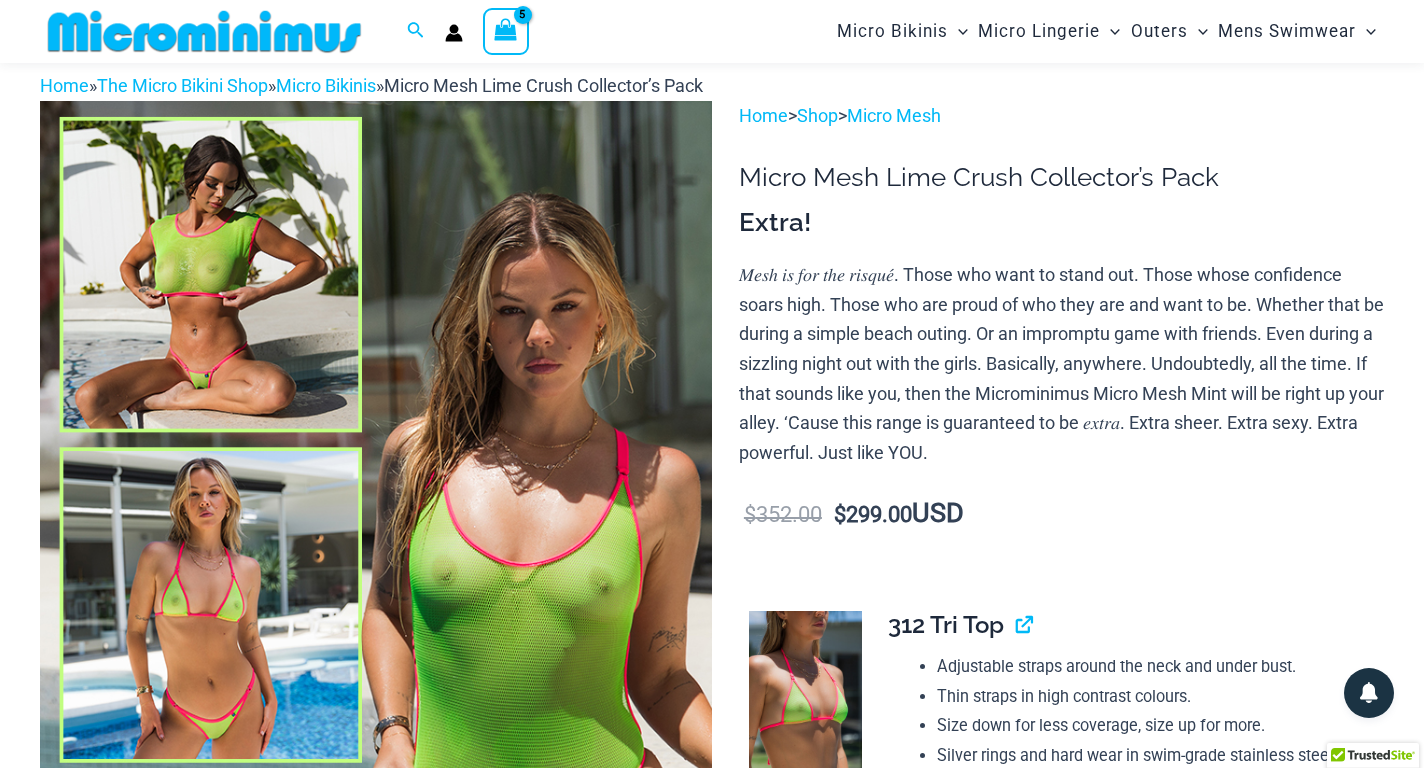 click 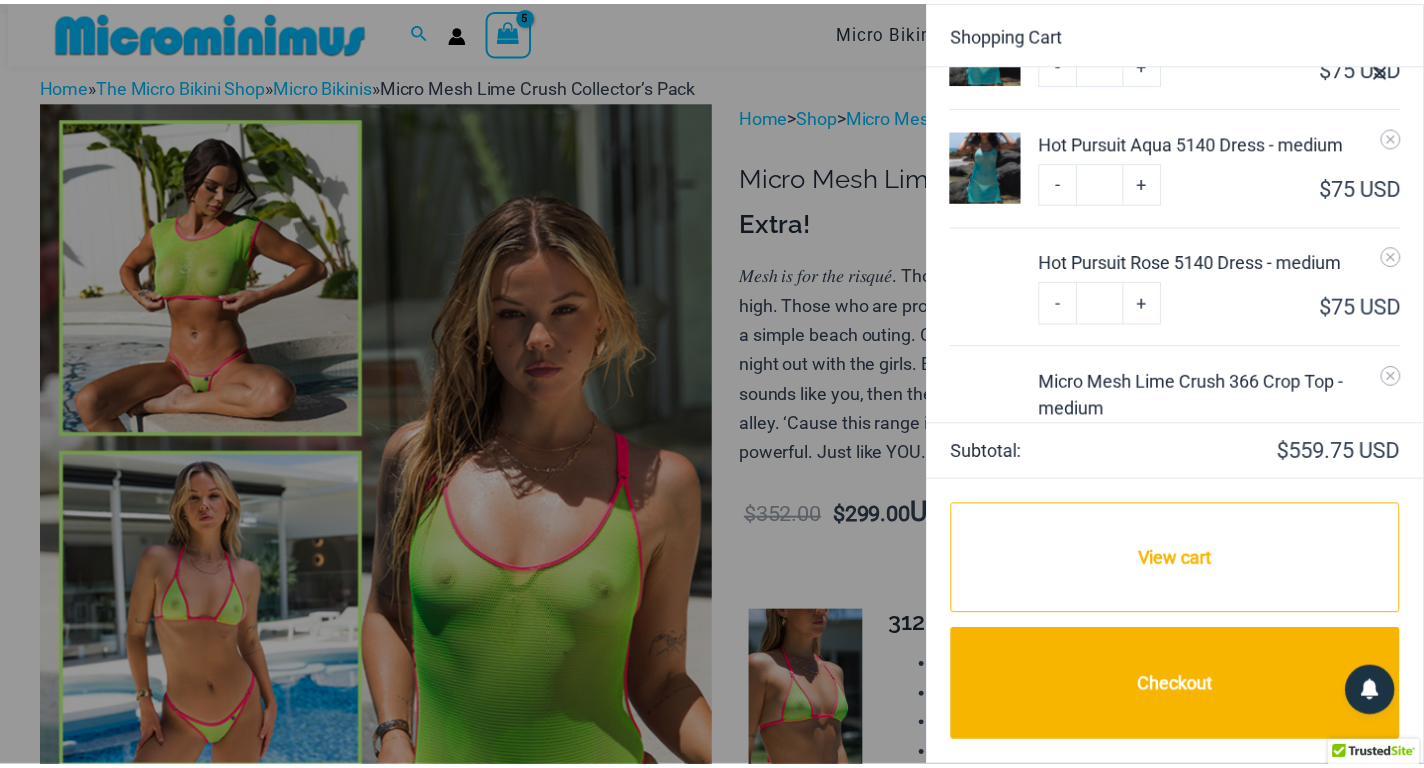 scroll, scrollTop: 0, scrollLeft: 0, axis: both 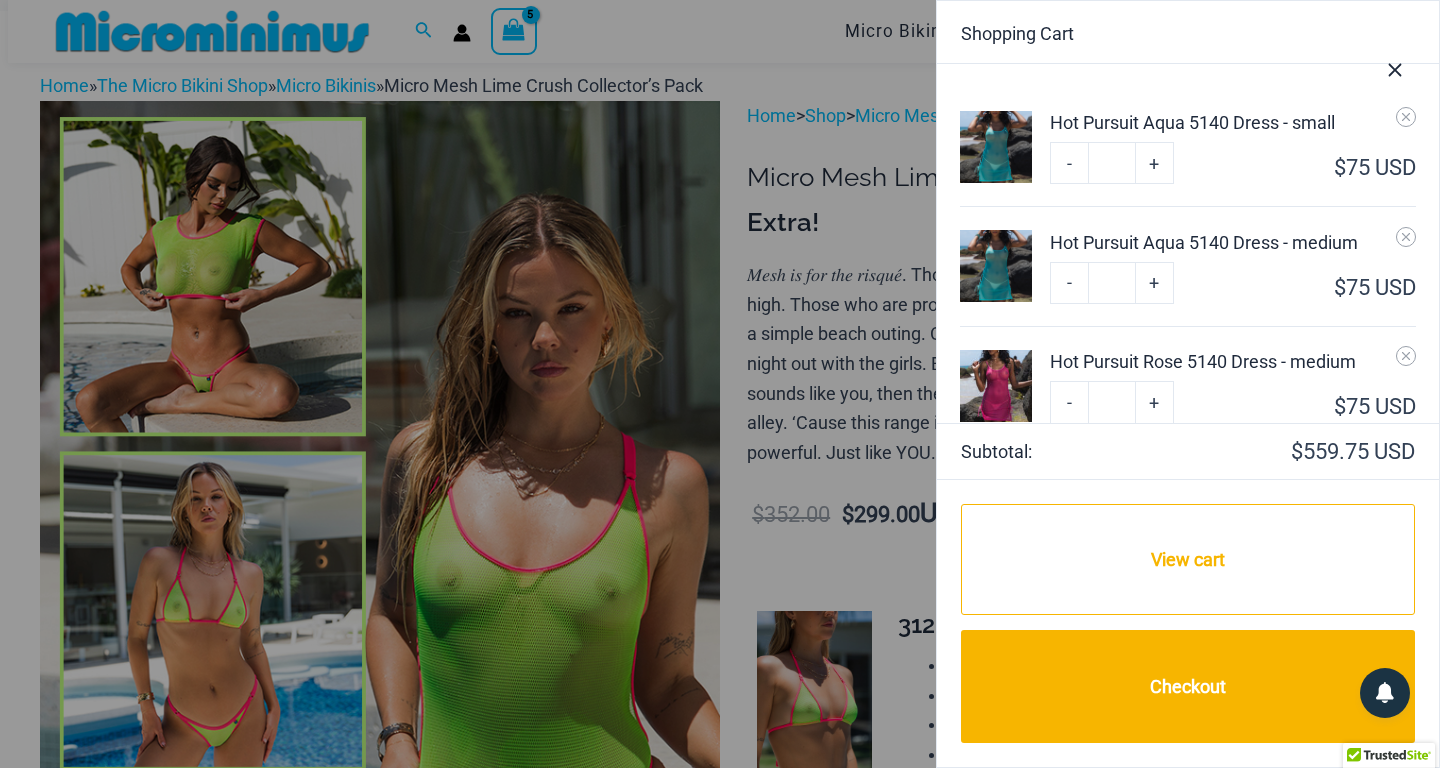 click 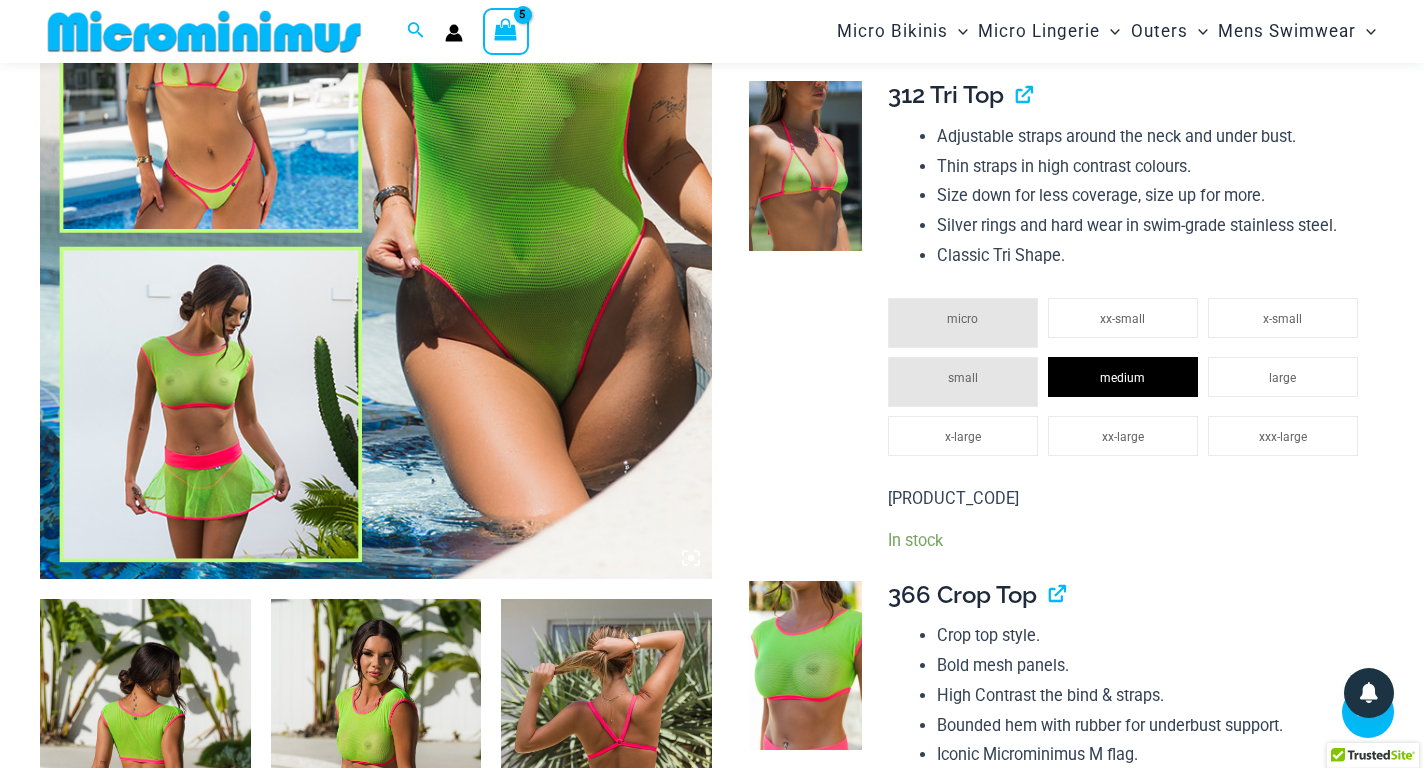 scroll, scrollTop: 782, scrollLeft: 0, axis: vertical 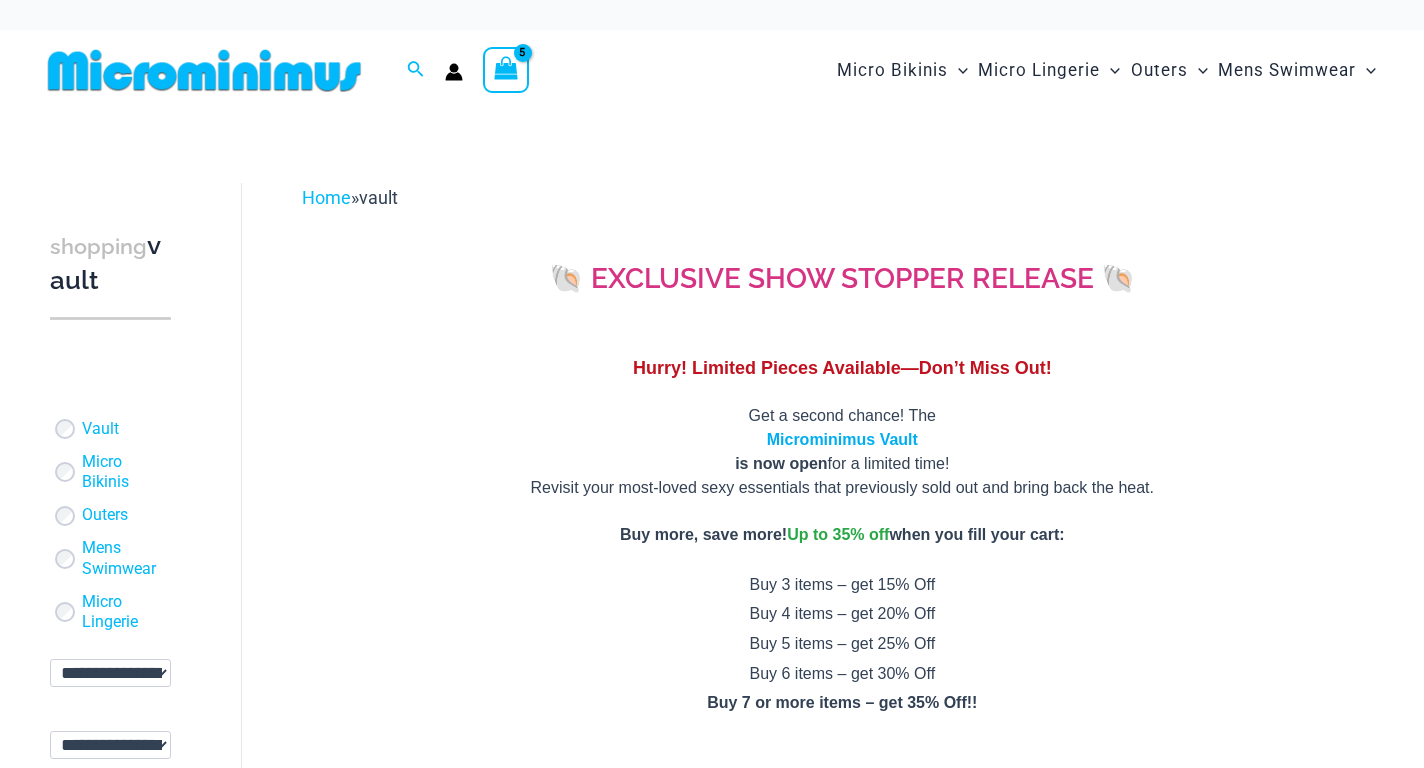 click on "Microminimus Vault" at bounding box center [842, 439] 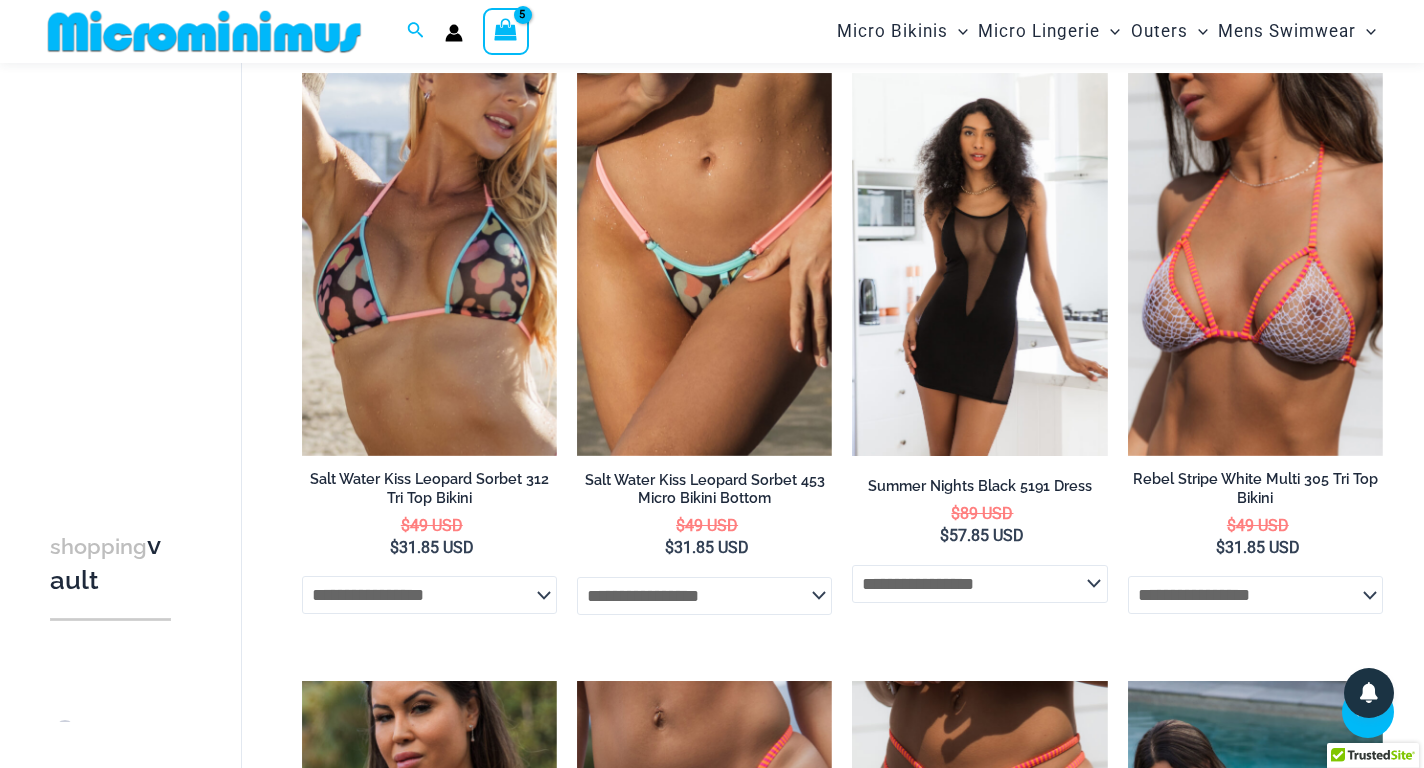 scroll, scrollTop: 2481, scrollLeft: 0, axis: vertical 